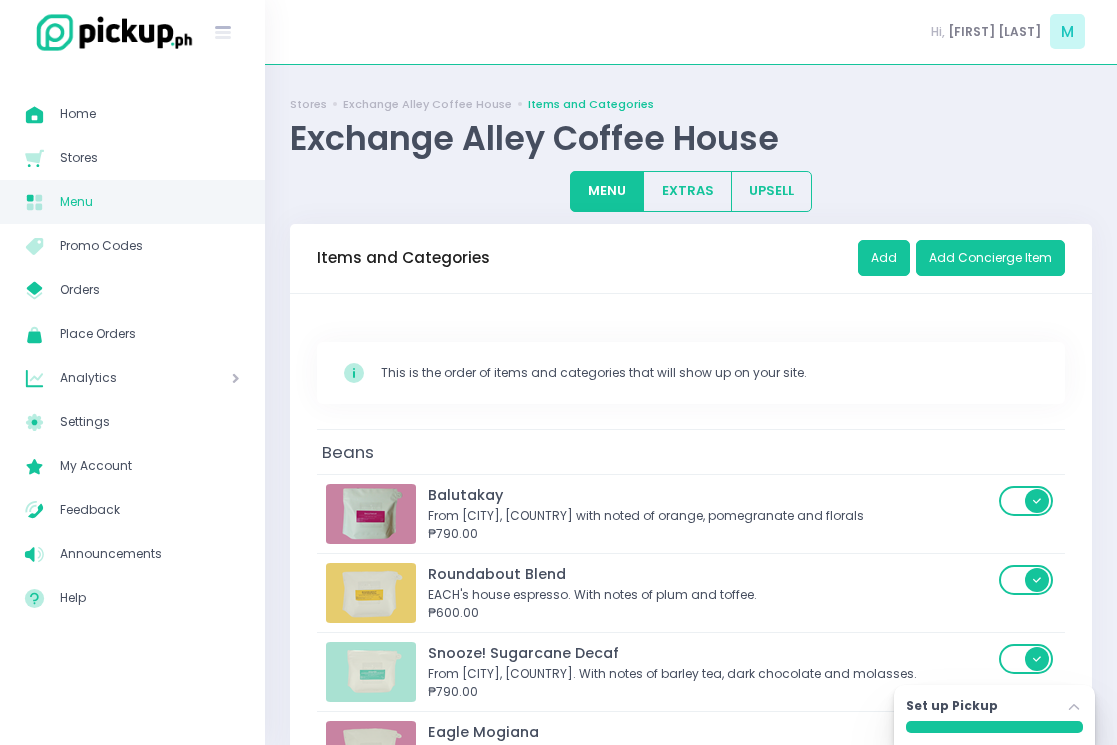 scroll, scrollTop: 76, scrollLeft: 0, axis: vertical 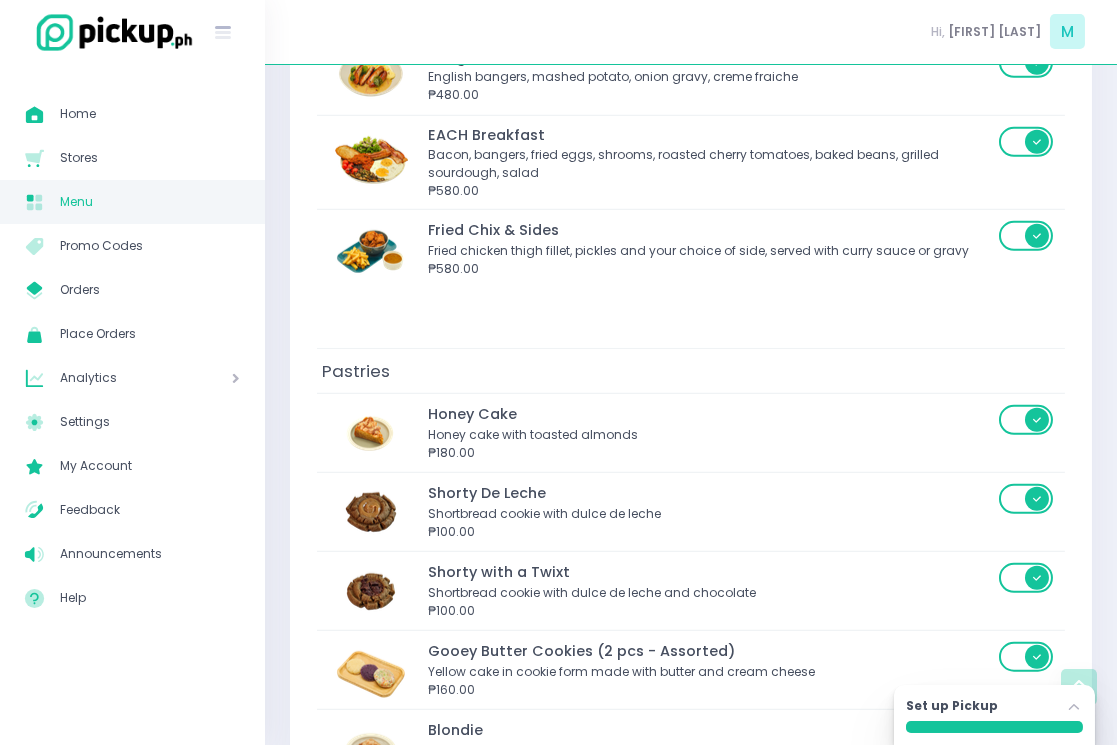 click on "Stockholm-icons / Navigation / Angle-up Created with Sketch." 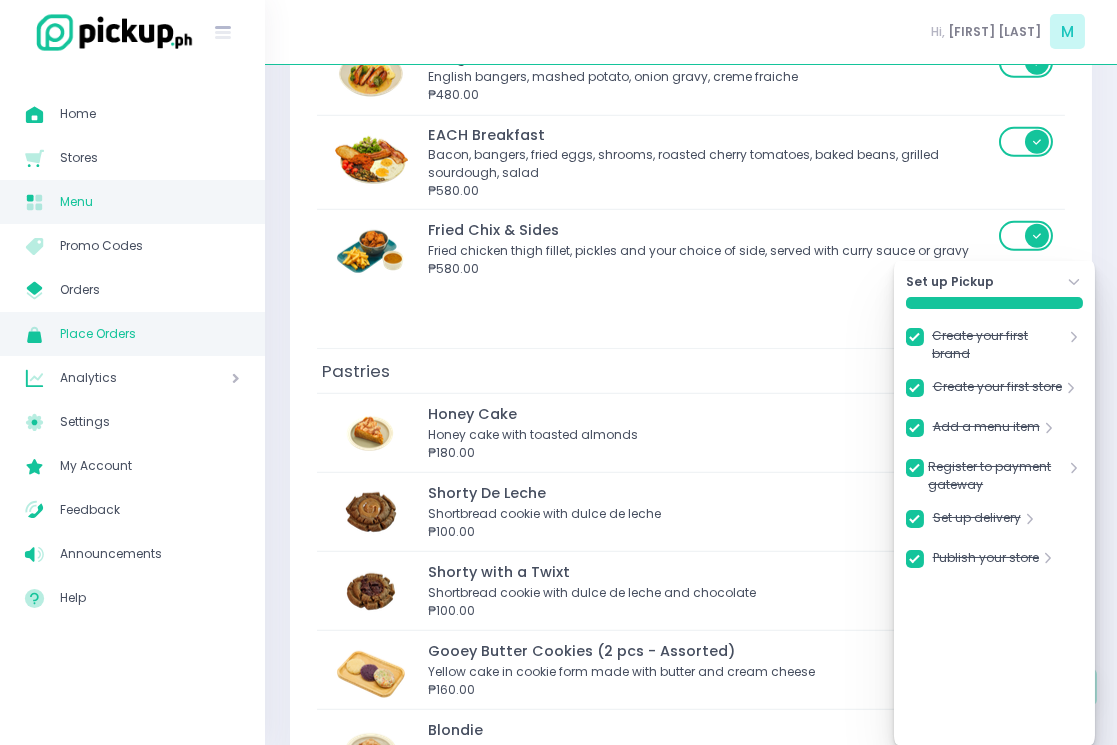 click on "Place Orders" at bounding box center [150, 334] 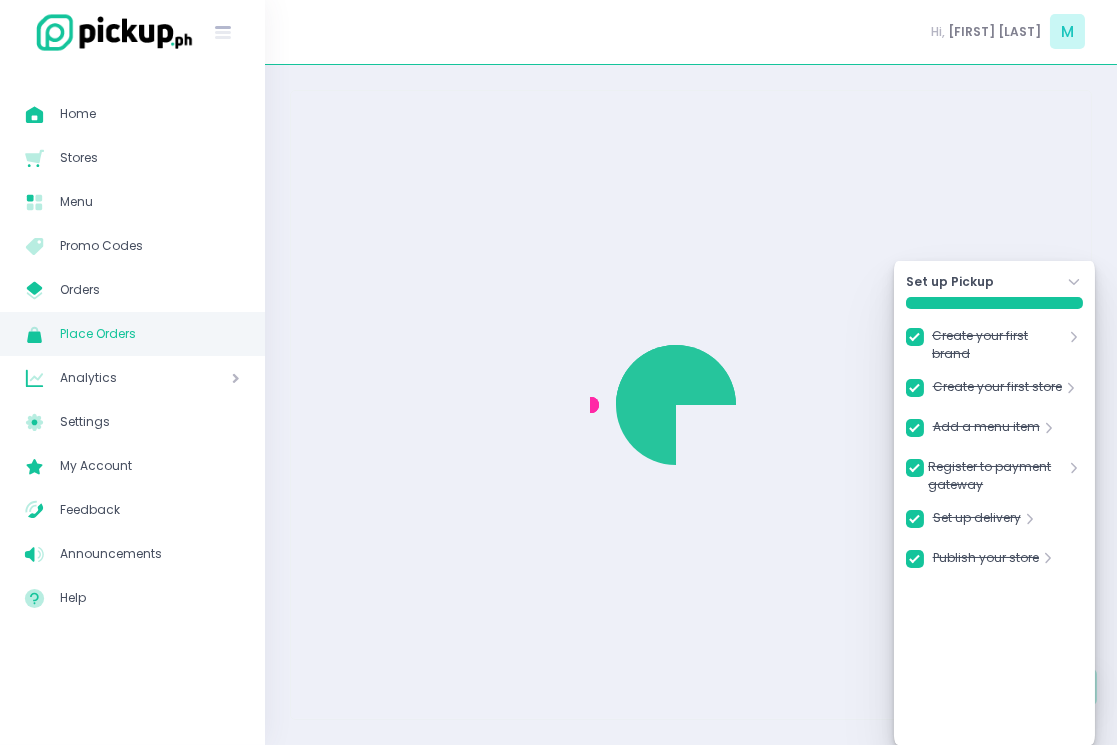 scroll, scrollTop: 0, scrollLeft: 0, axis: both 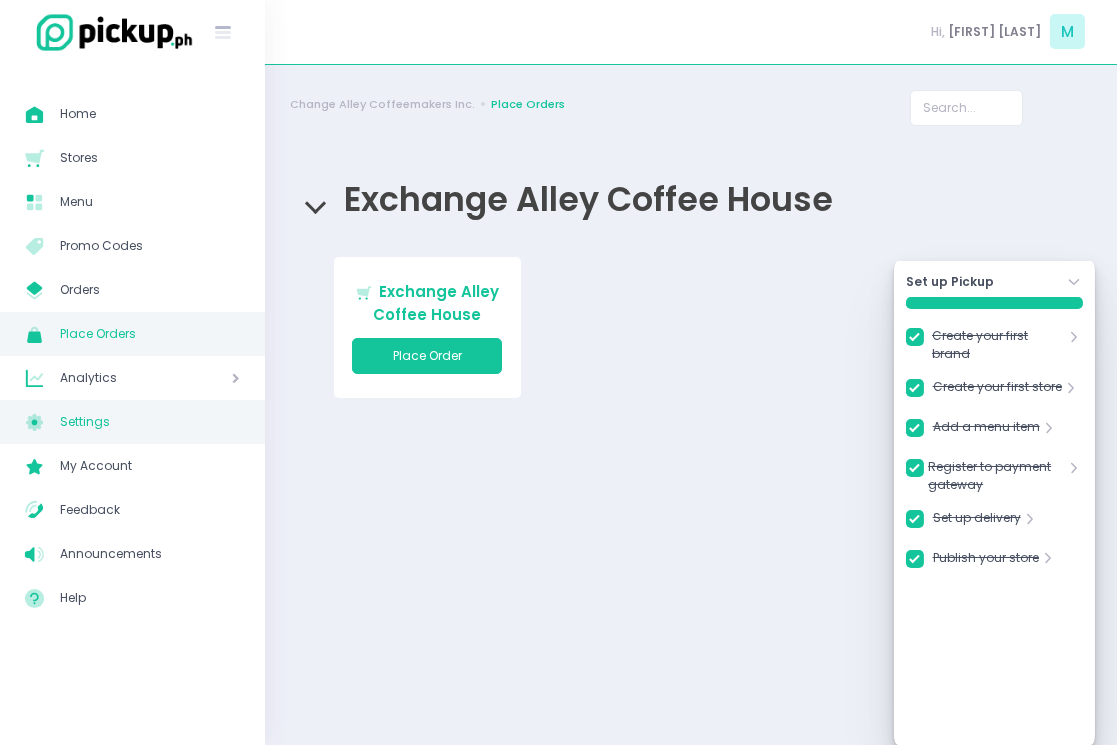 click on "Settings" at bounding box center [150, 422] 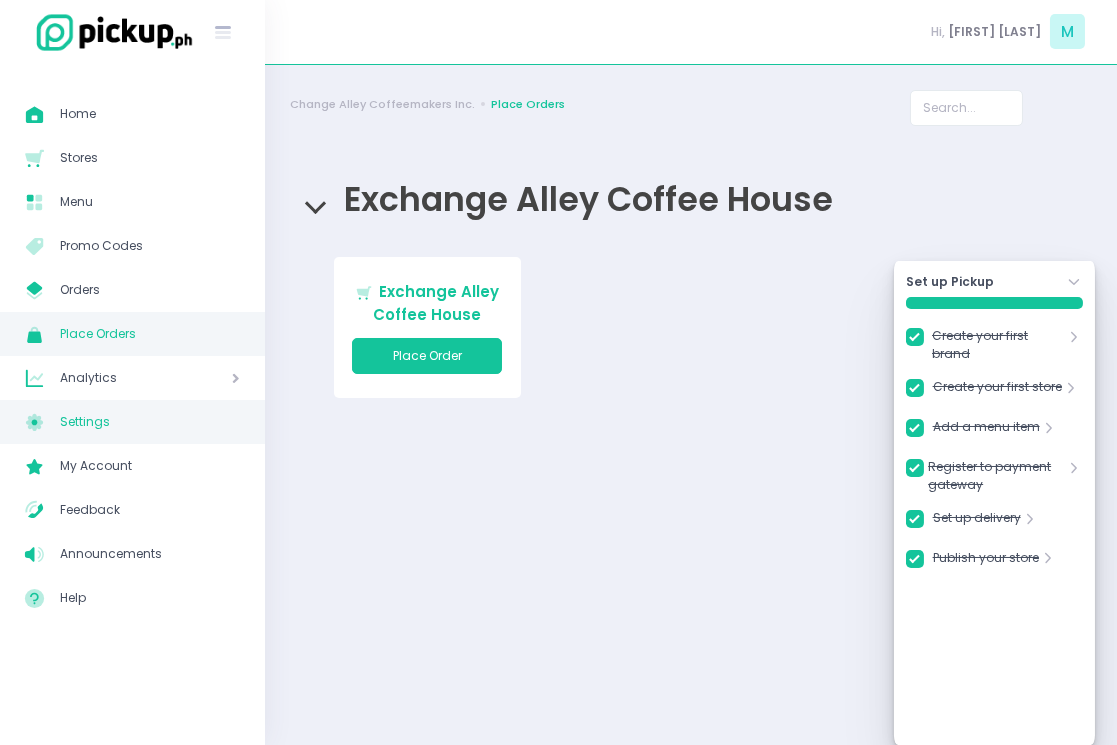 checkbox on "true" 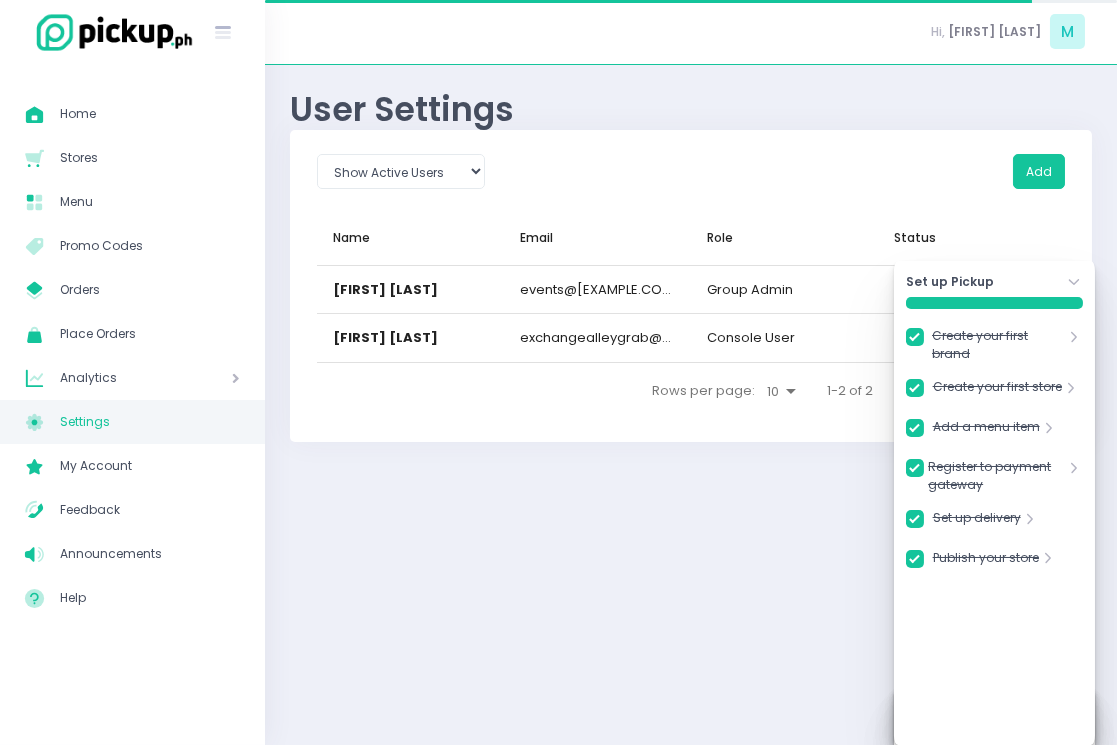 checkbox on "true" 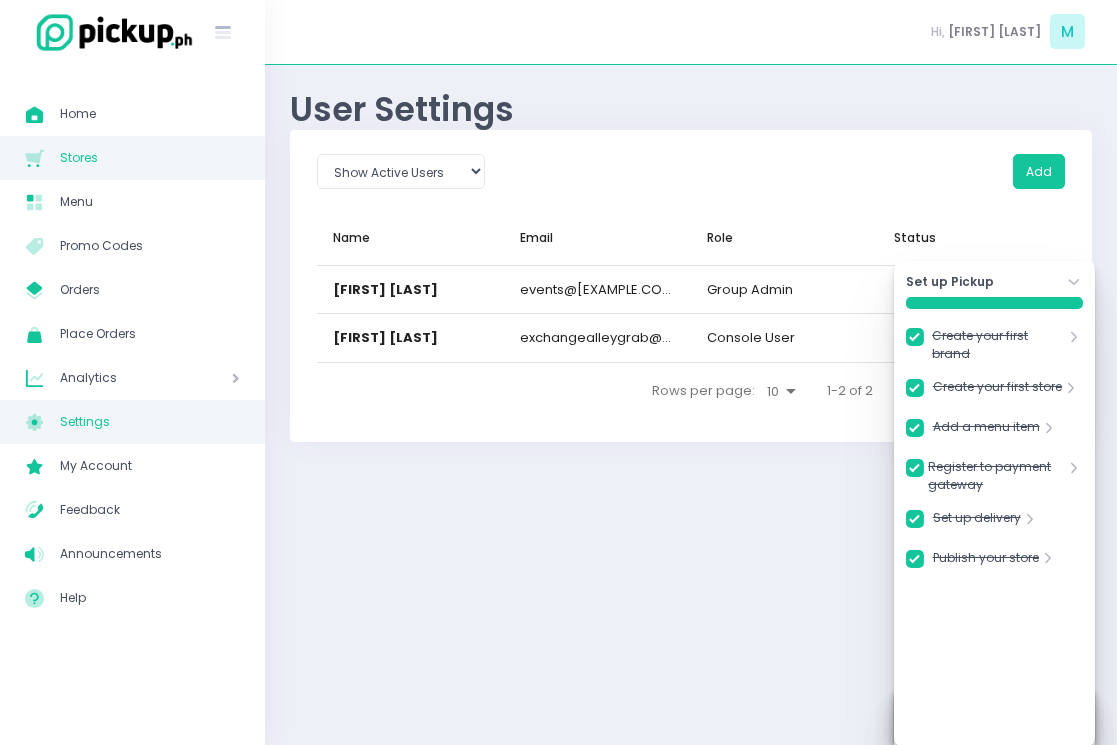 click on "Stores Created with Sketch. Stores" at bounding box center [132, 158] 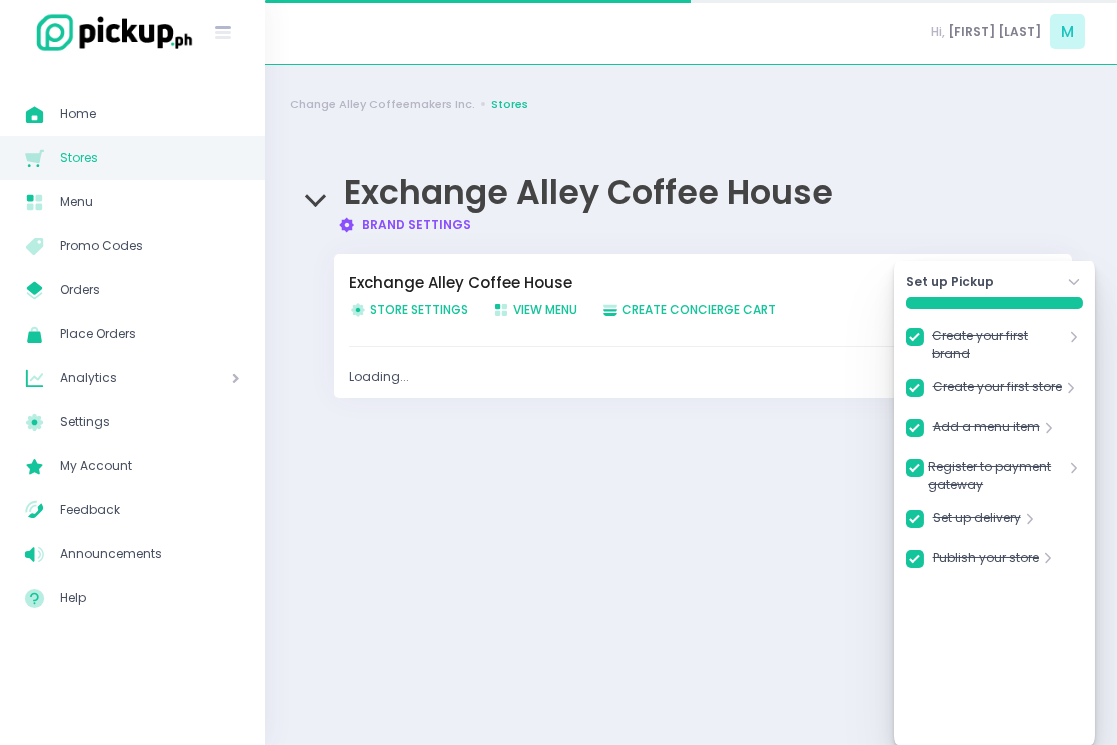 checkbox on "true" 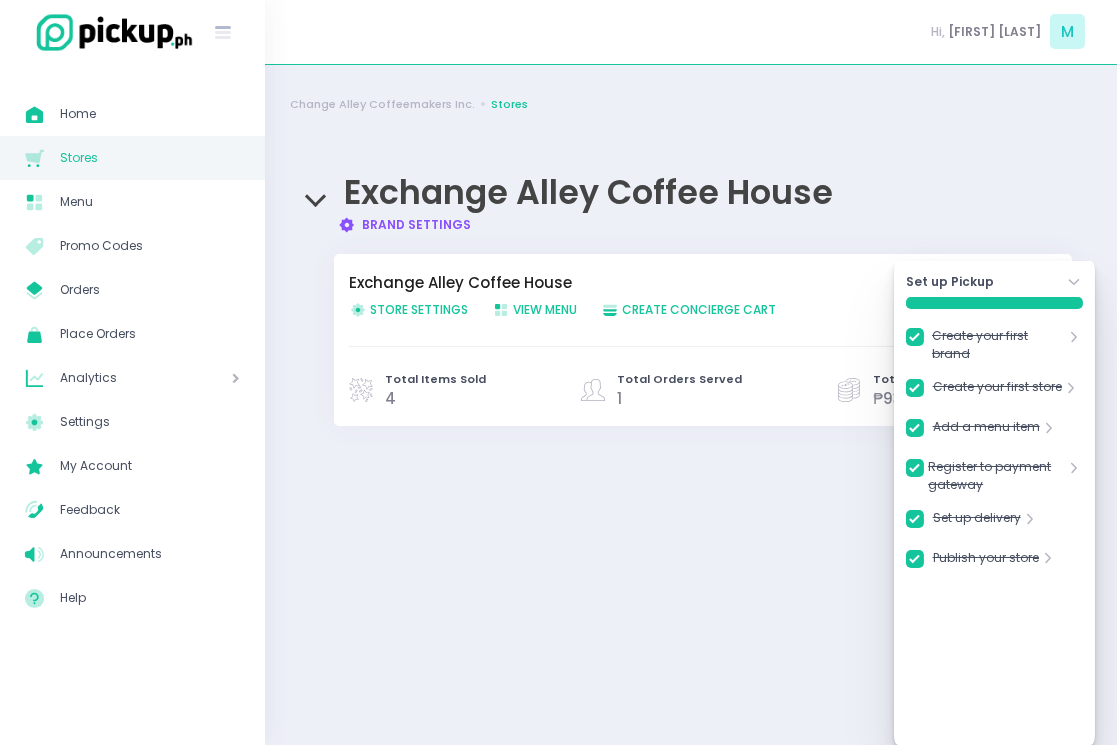 click on "Total Orders Served" at bounding box center (679, 379) 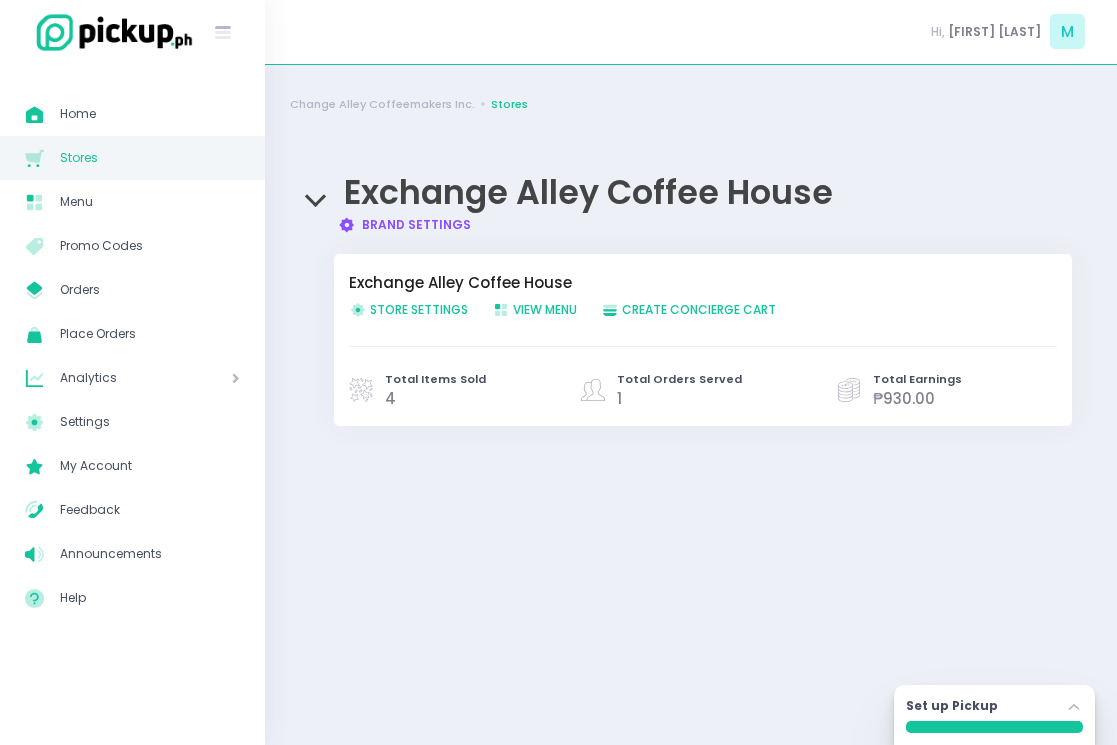 click on "Total Orders Served 1" at bounding box center [701, 390] 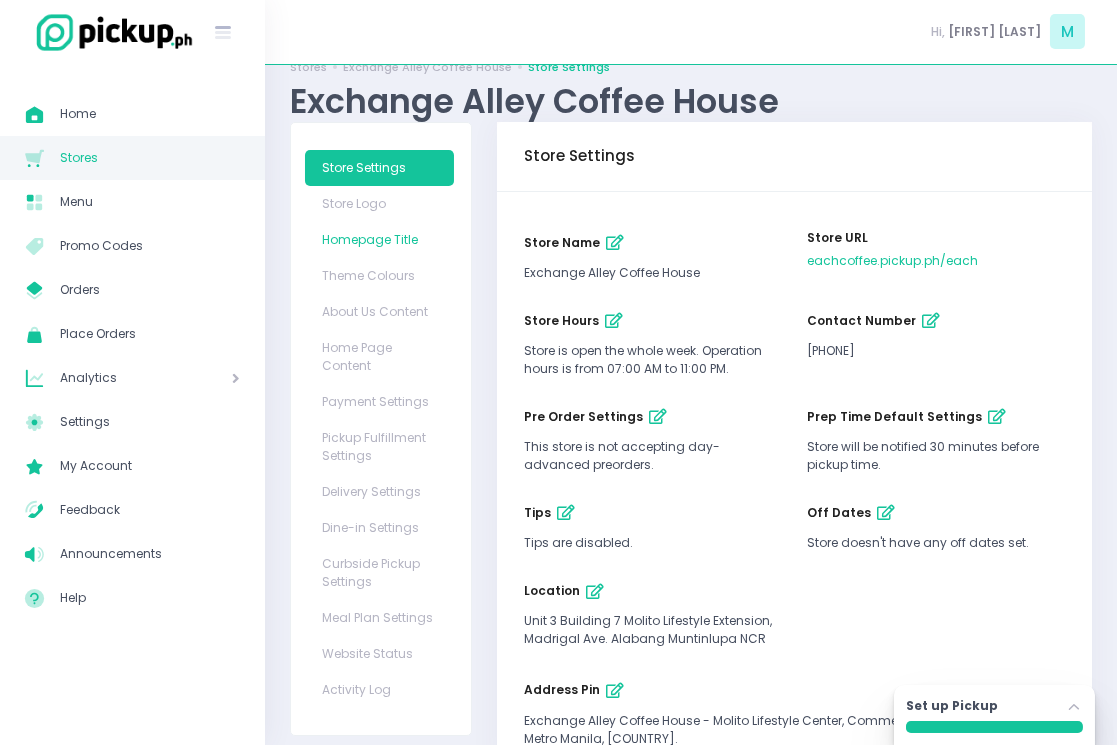 scroll, scrollTop: 113, scrollLeft: 0, axis: vertical 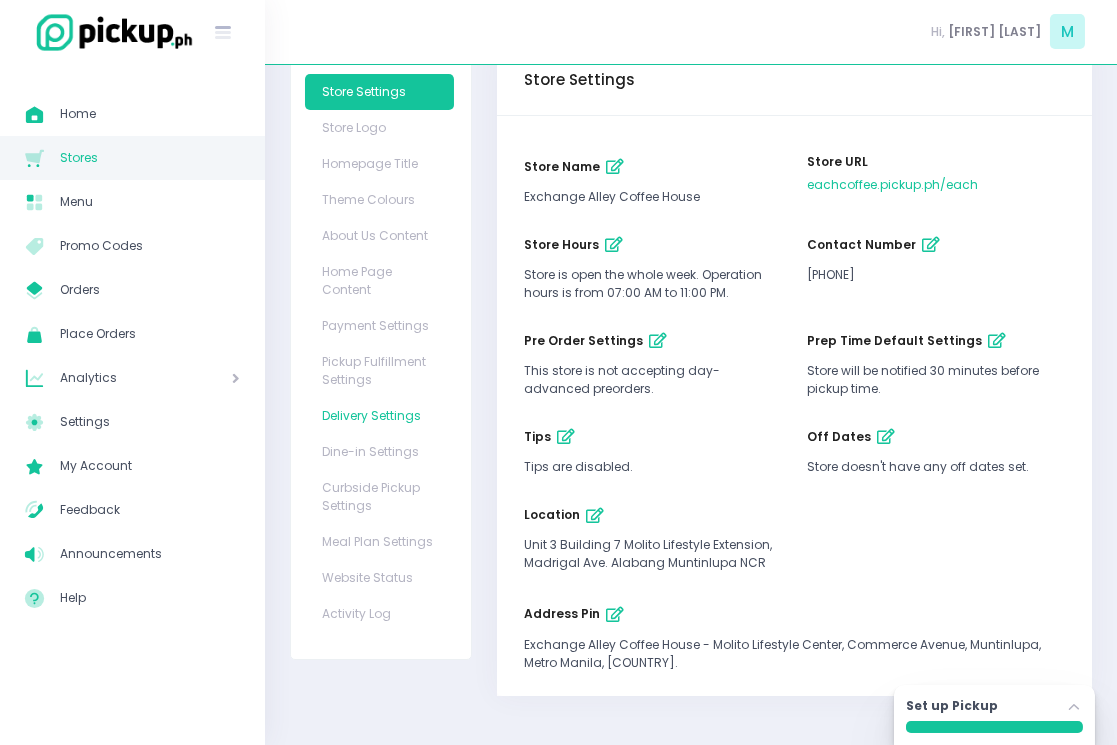click on "Delivery Settings" at bounding box center (380, 416) 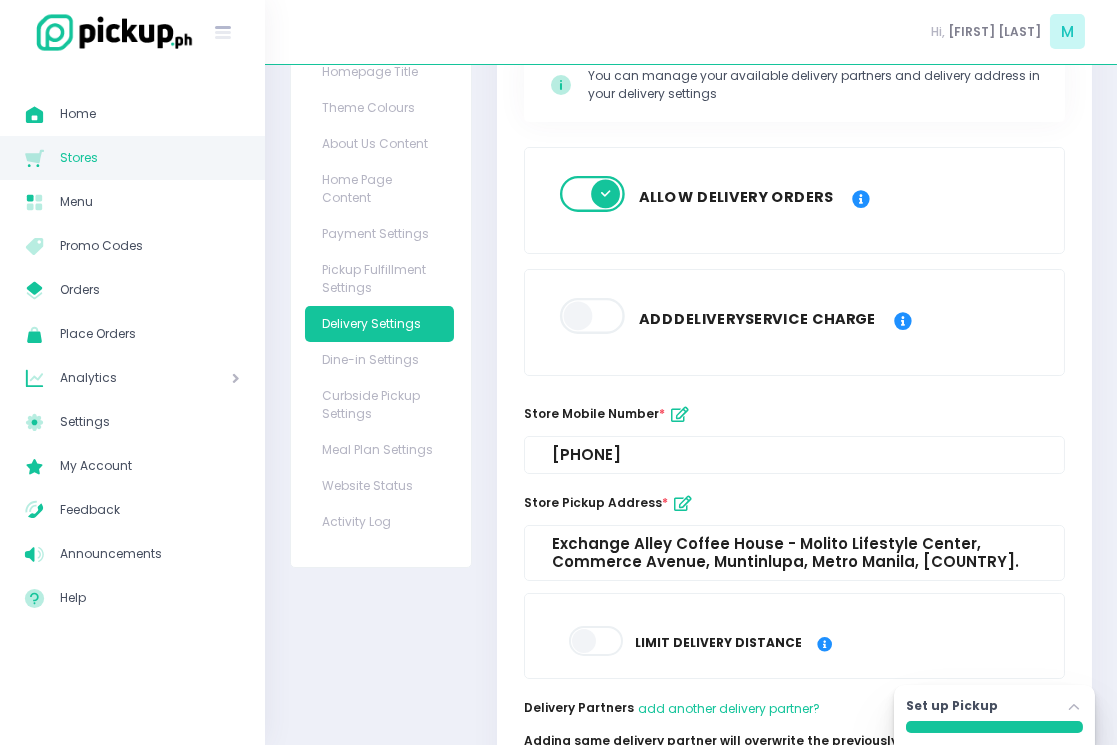 scroll, scrollTop: 216, scrollLeft: 0, axis: vertical 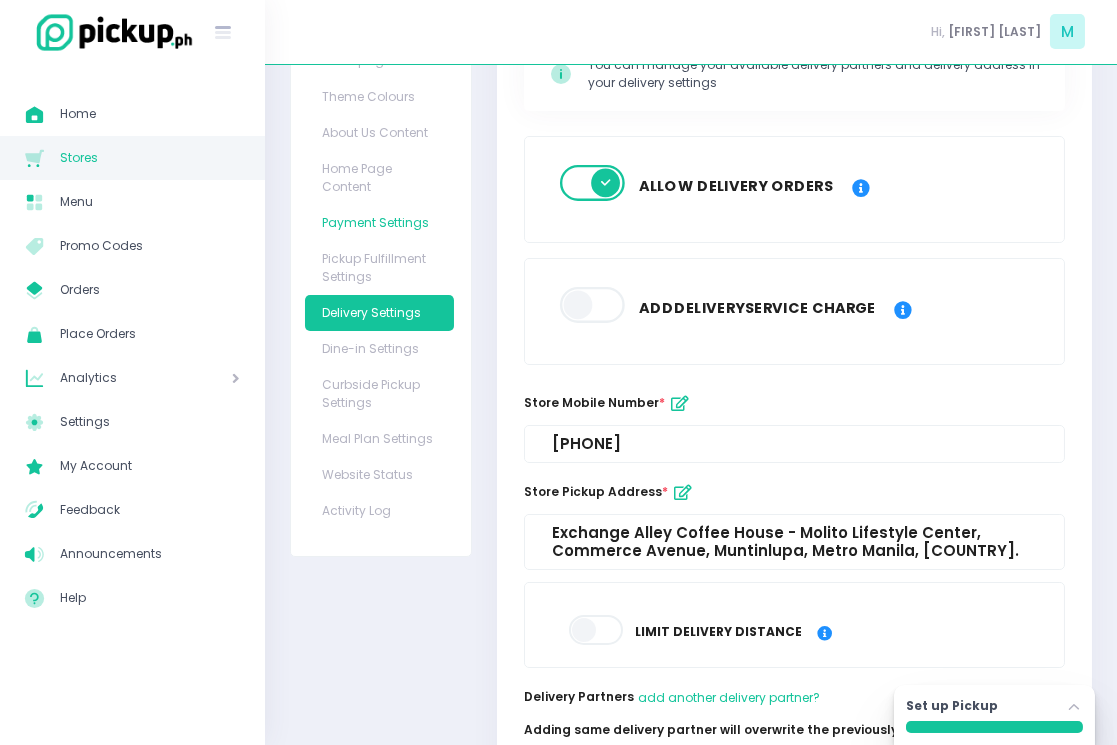 click on "Payment Settings" at bounding box center [380, 223] 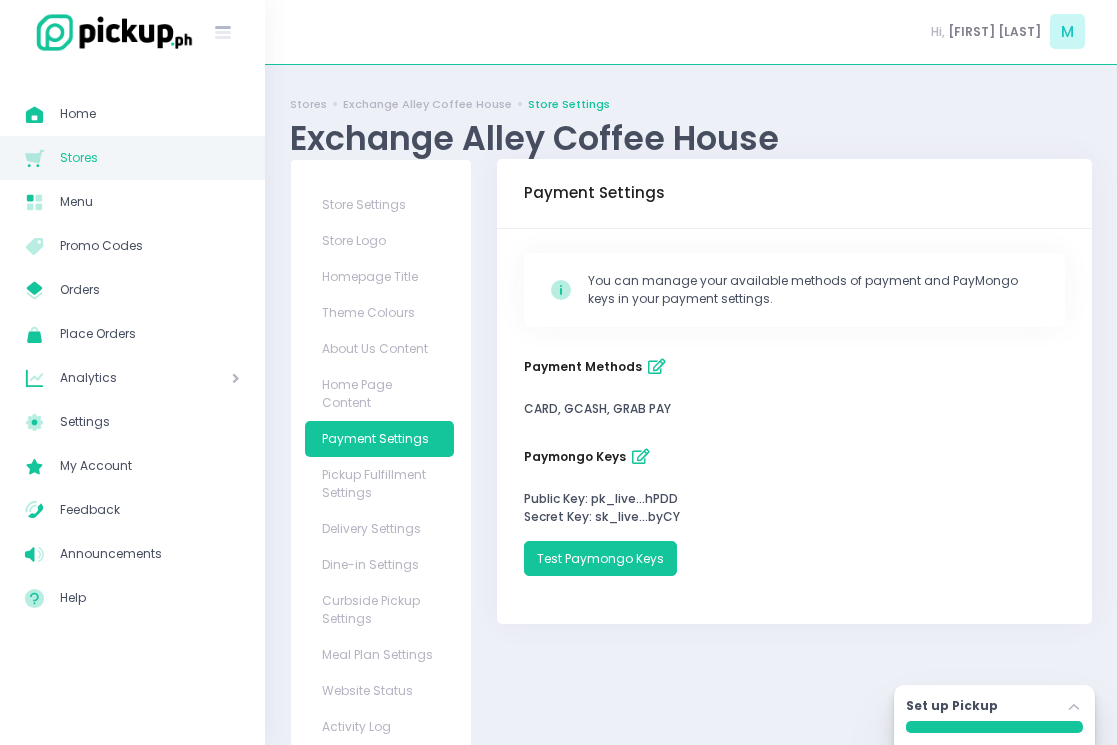 scroll, scrollTop: 51, scrollLeft: 0, axis: vertical 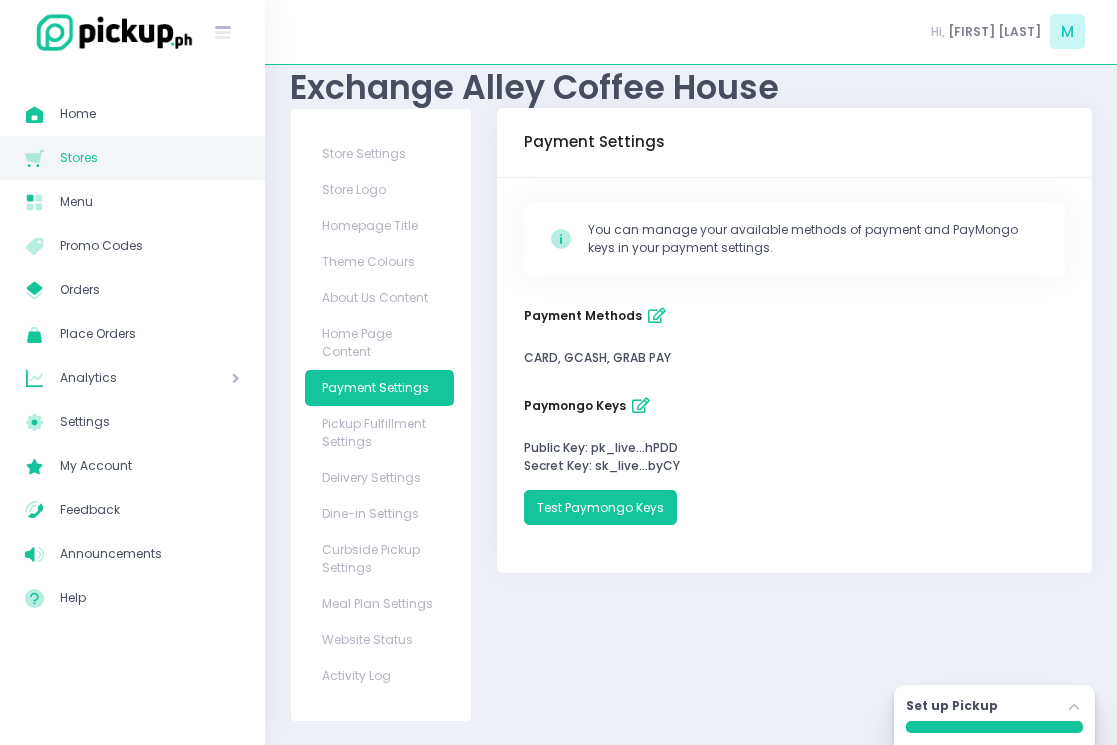 click at bounding box center (641, 406) 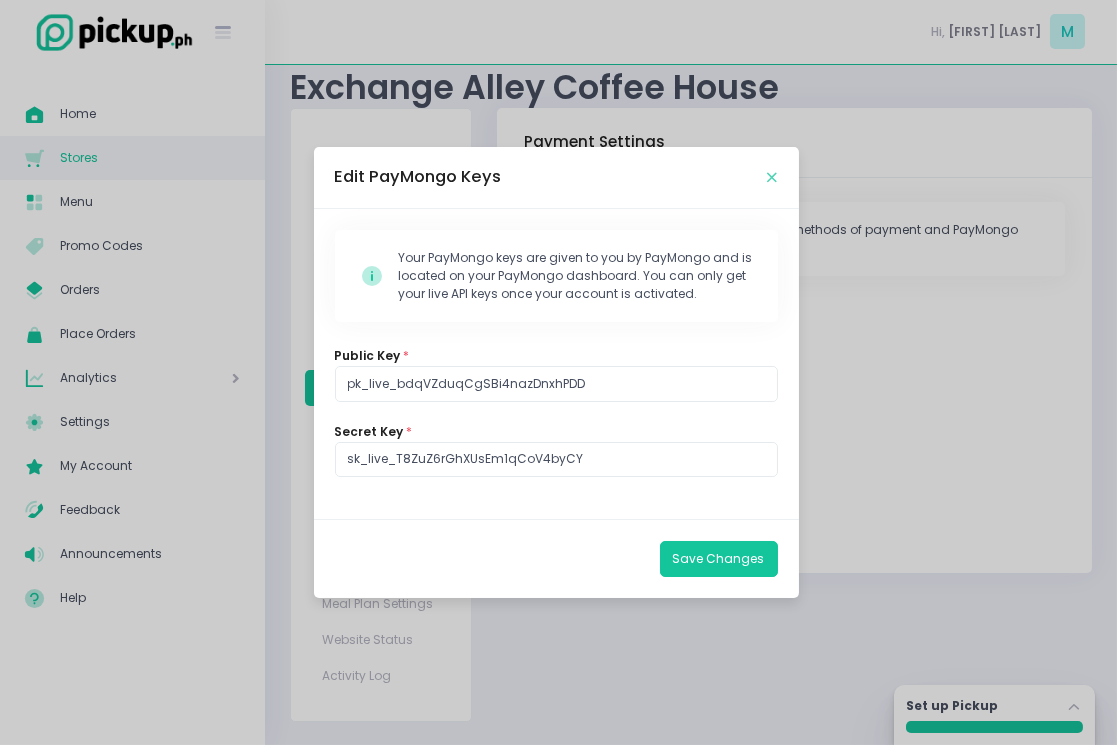 click at bounding box center [773, 177] 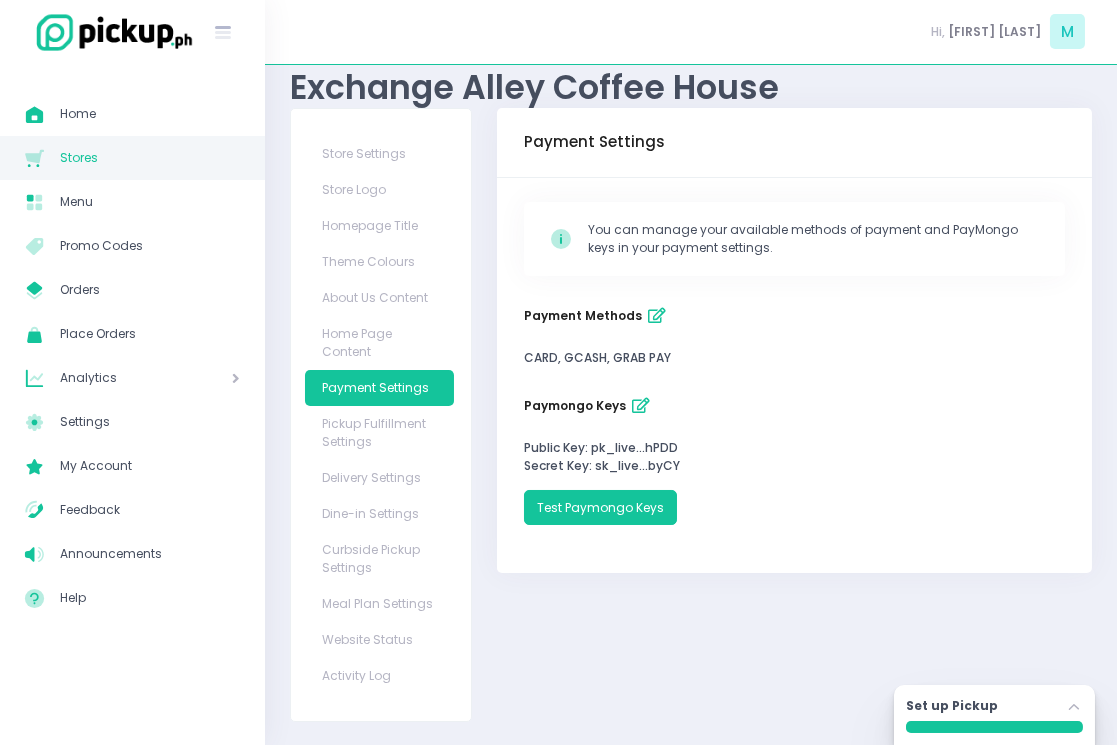 click on "Stores" at bounding box center [150, 158] 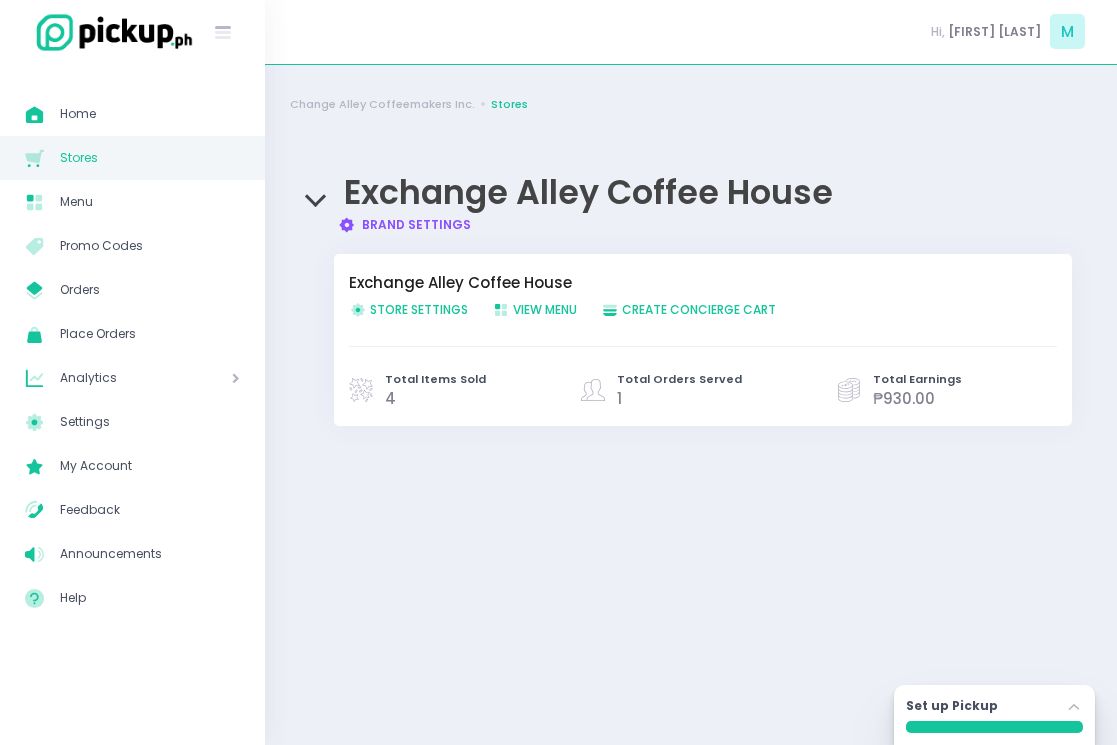 click on "Store Settings Created with Sketch. Store Settings" at bounding box center [408, 309] 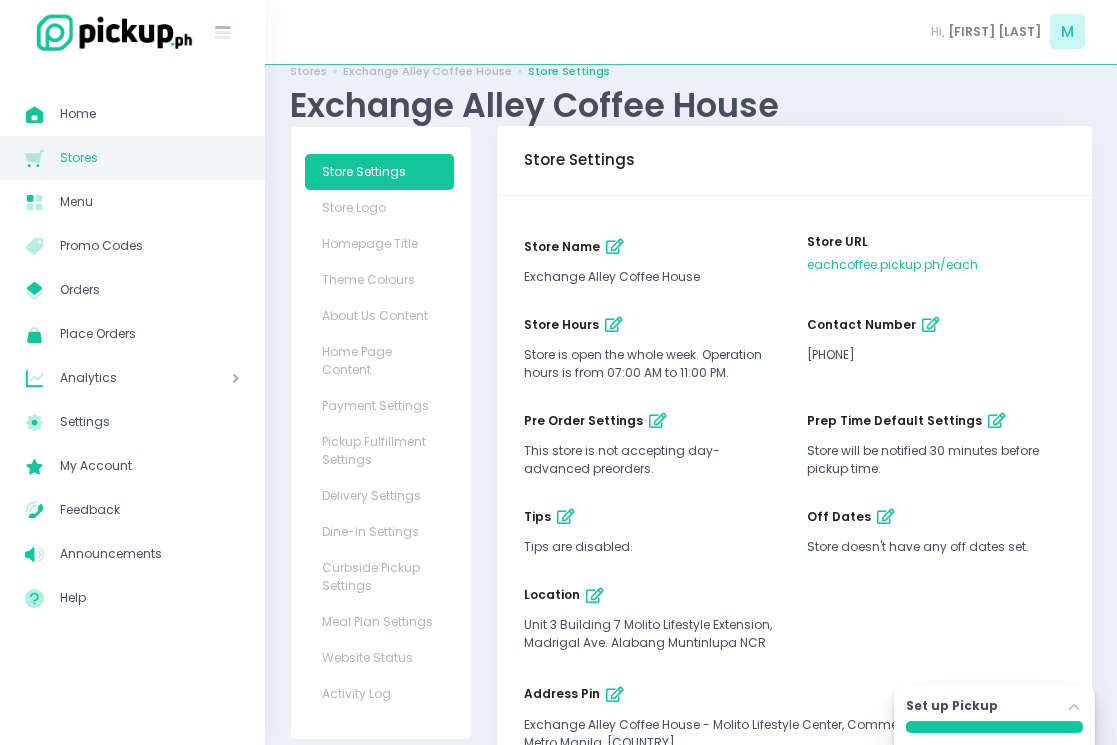 scroll, scrollTop: 0, scrollLeft: 0, axis: both 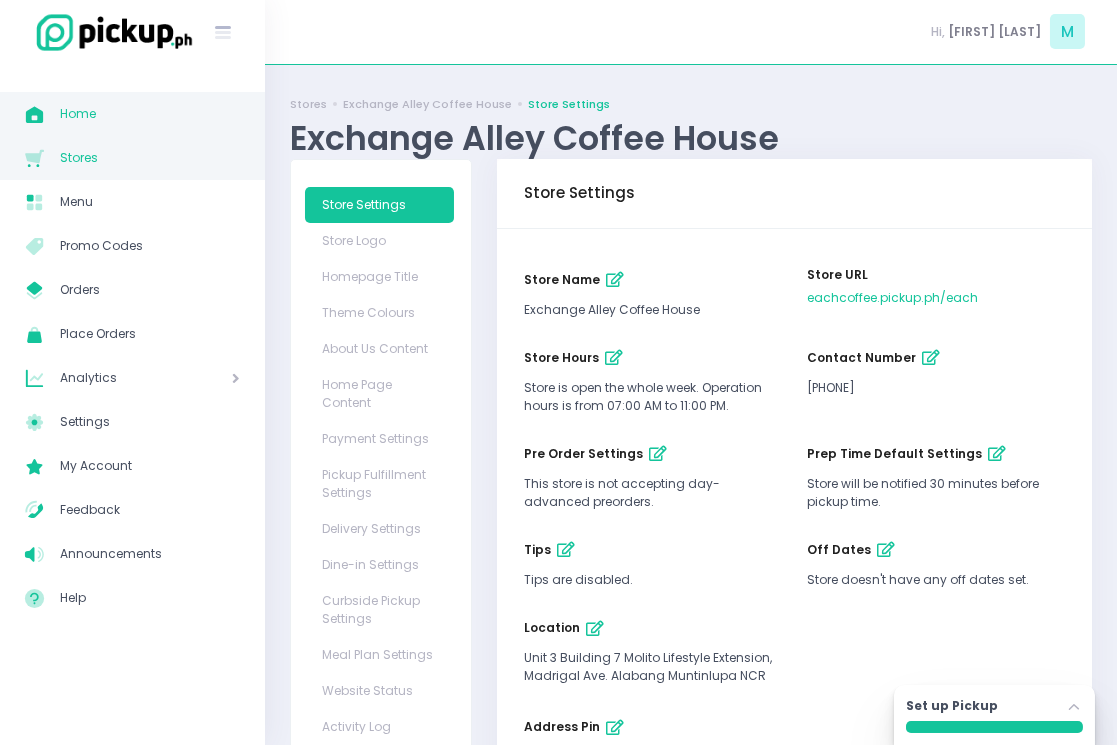 click on "Home" at bounding box center [150, 114] 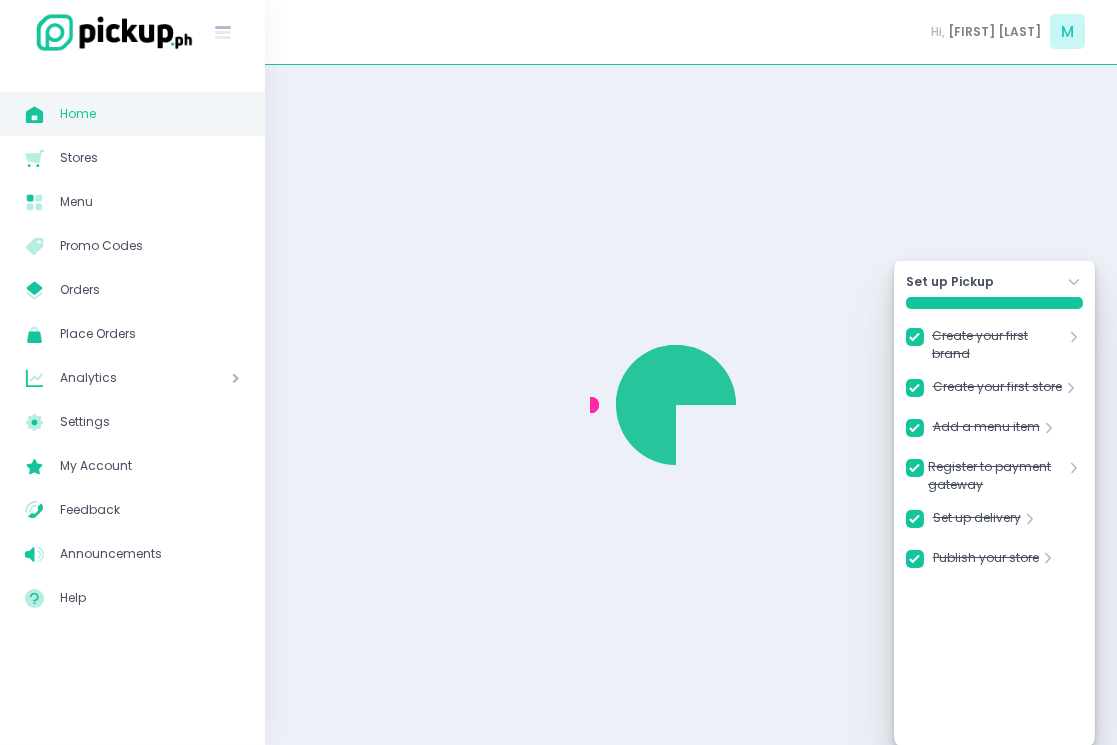 checkbox on "true" 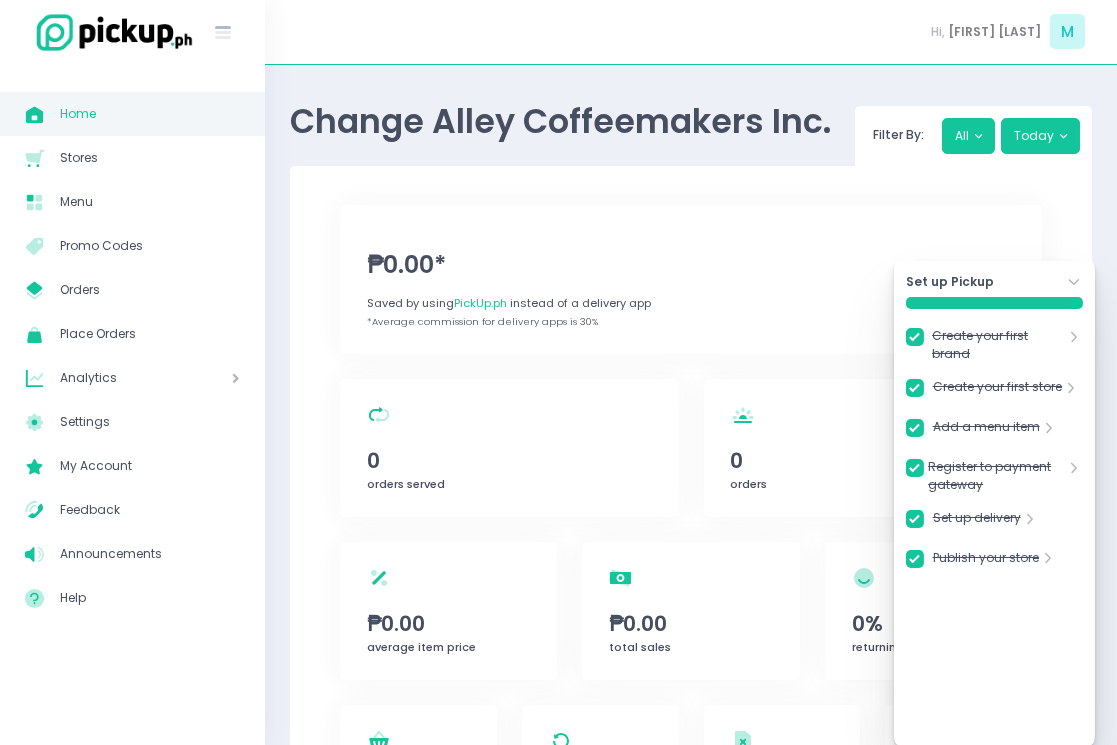 click on "₱0.00*" at bounding box center [691, 265] 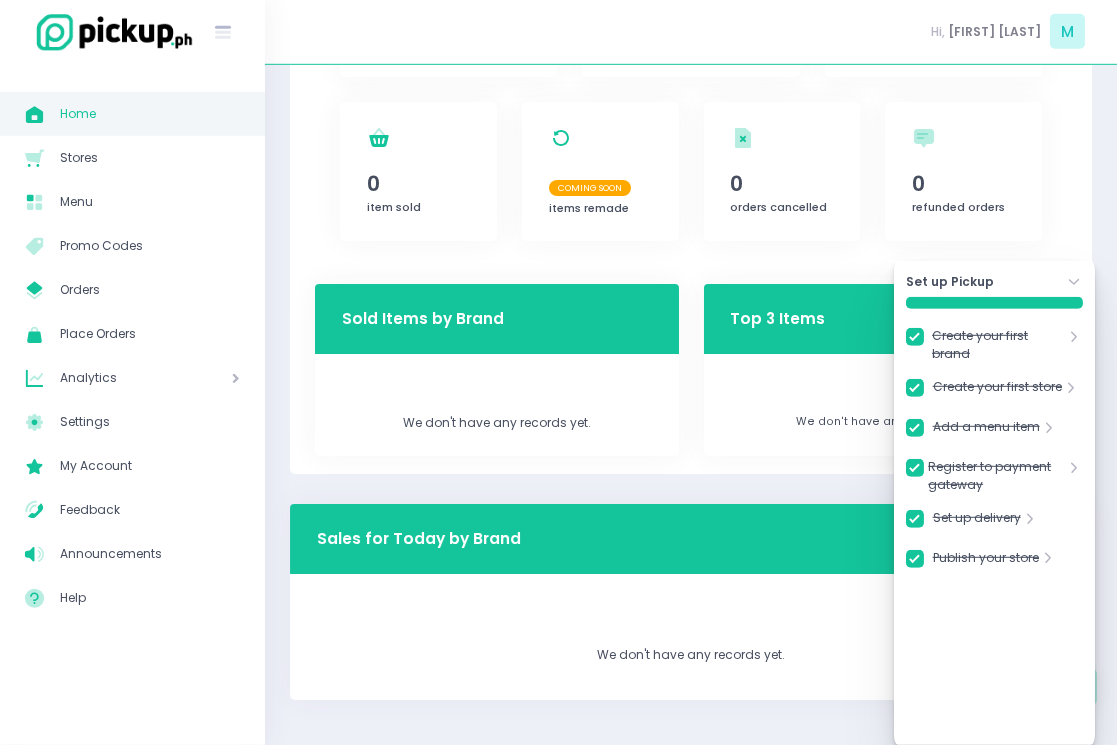scroll, scrollTop: 613, scrollLeft: 0, axis: vertical 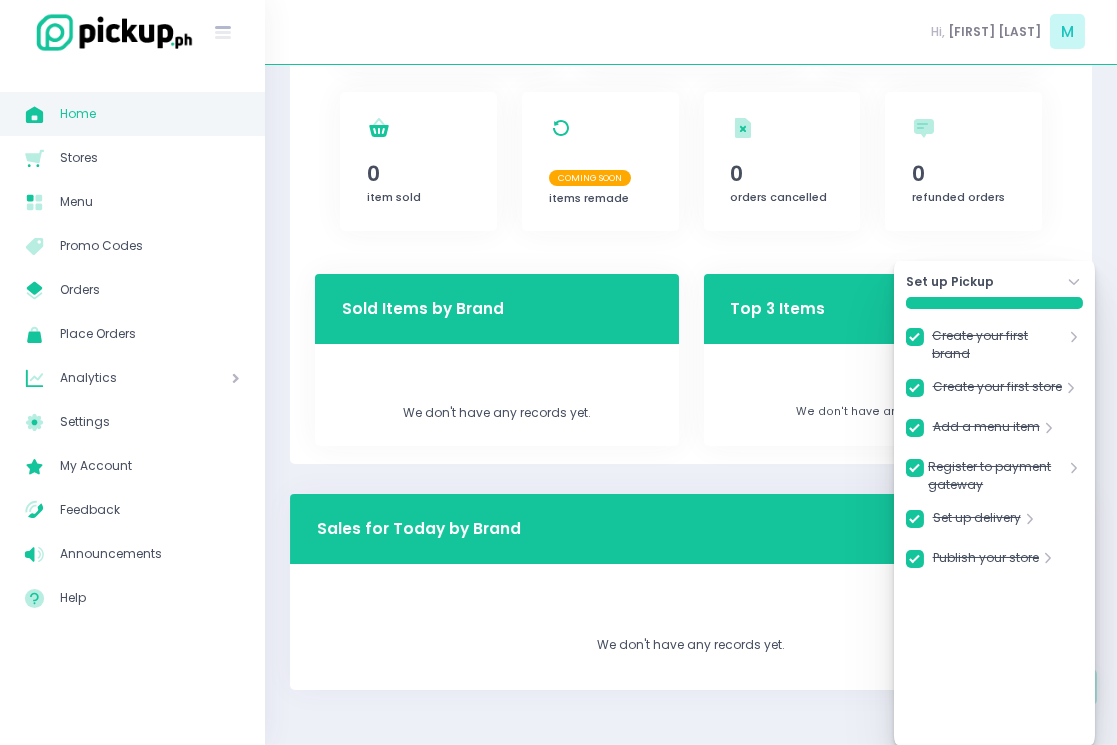 click on "Stockholm-icons / Navigation / Angle-down Created with Sketch." 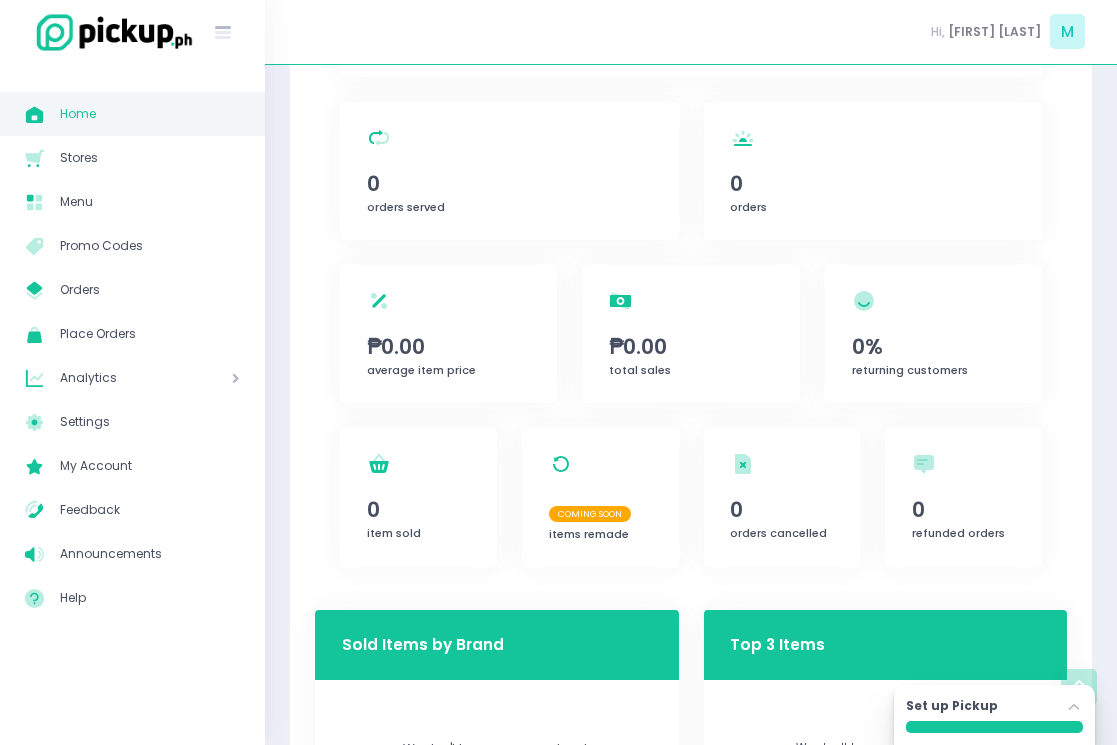 scroll, scrollTop: 132, scrollLeft: 0, axis: vertical 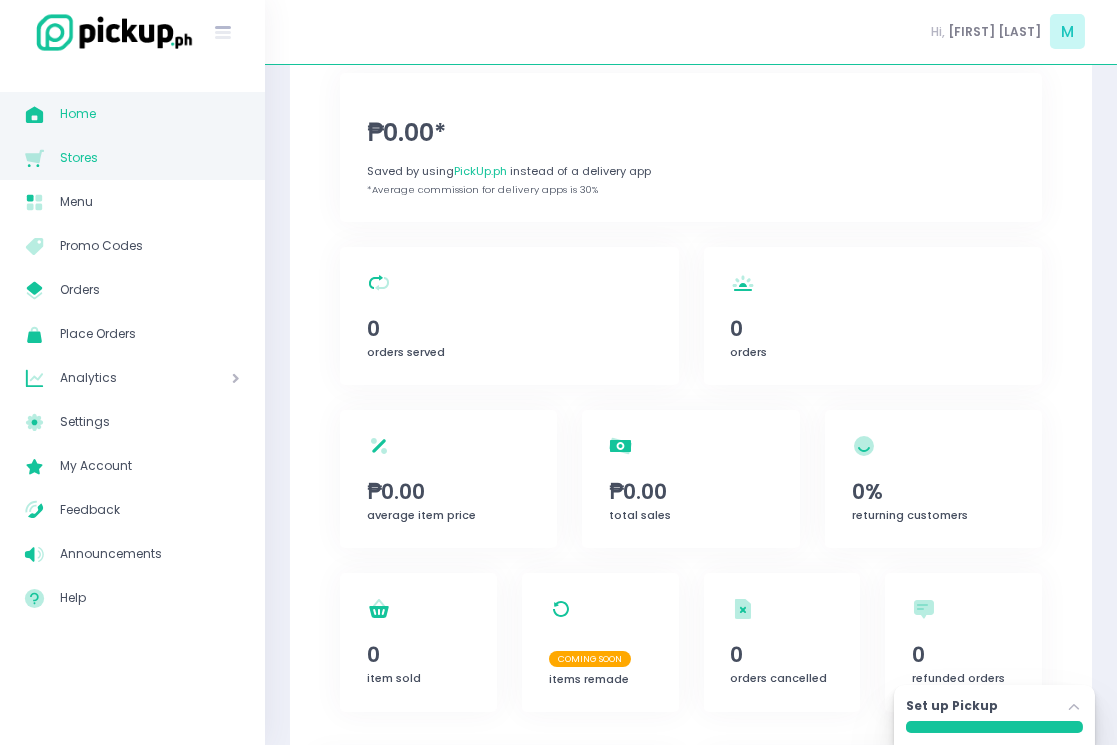 click on "Stores" at bounding box center [150, 158] 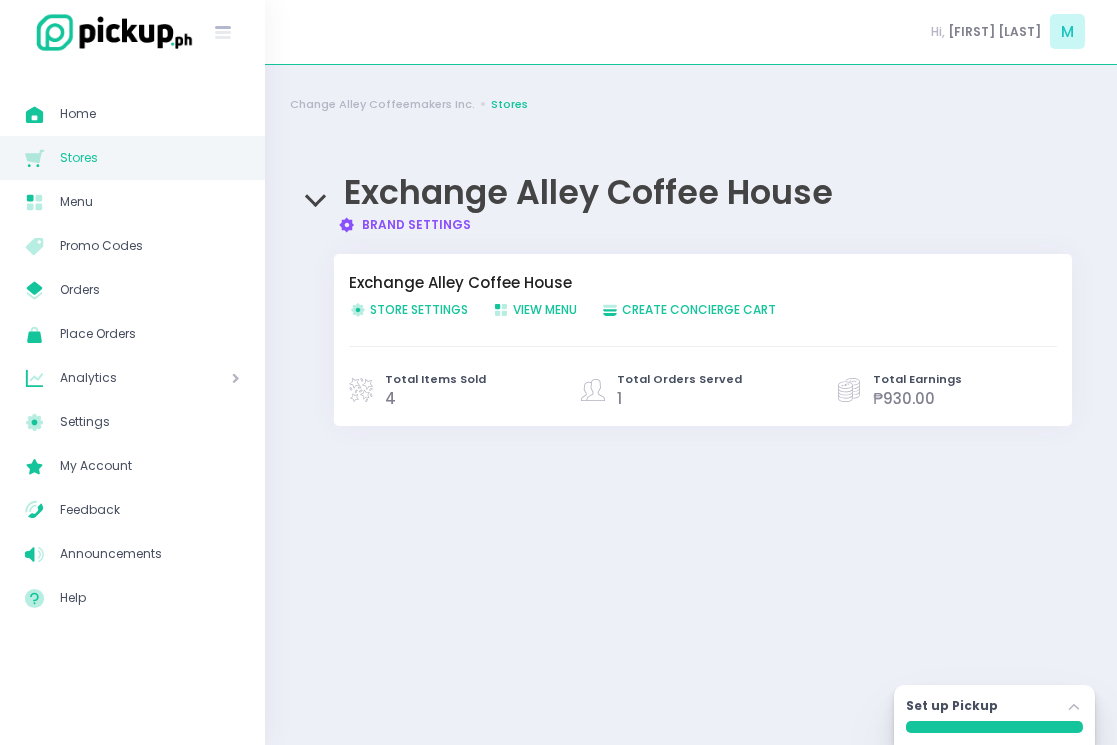 click on "Brand Settings Created with Sketch.   Brand Settings" at bounding box center [404, 224] 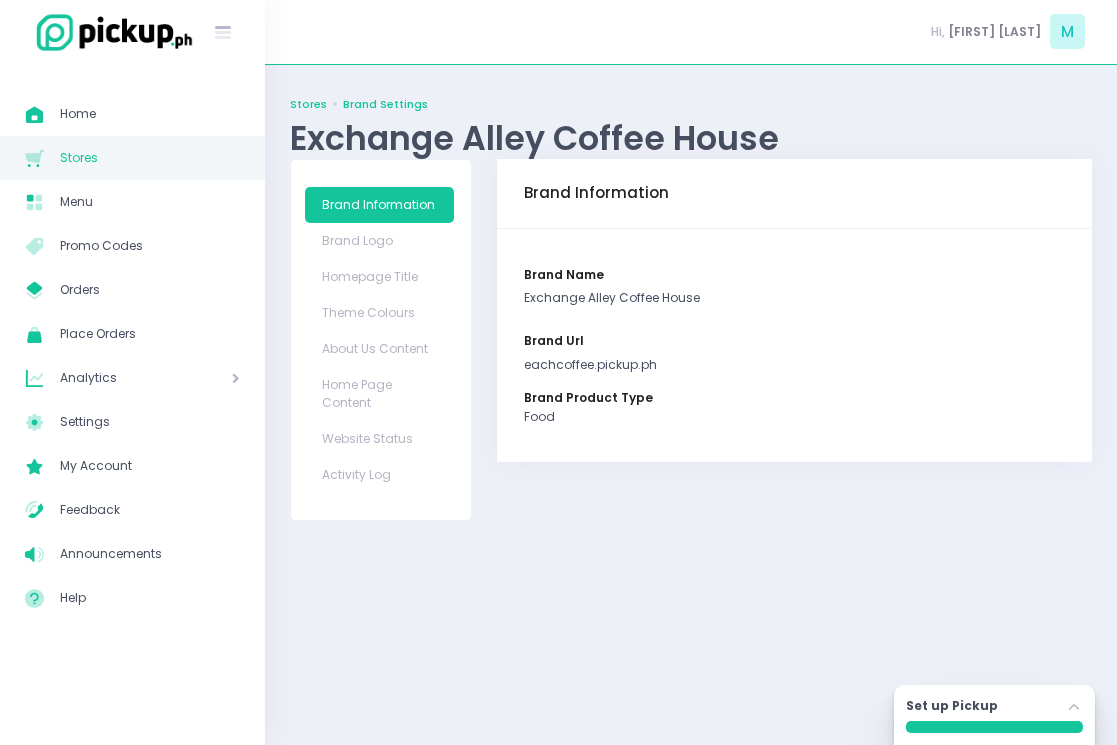 click on "Stores" at bounding box center [308, 104] 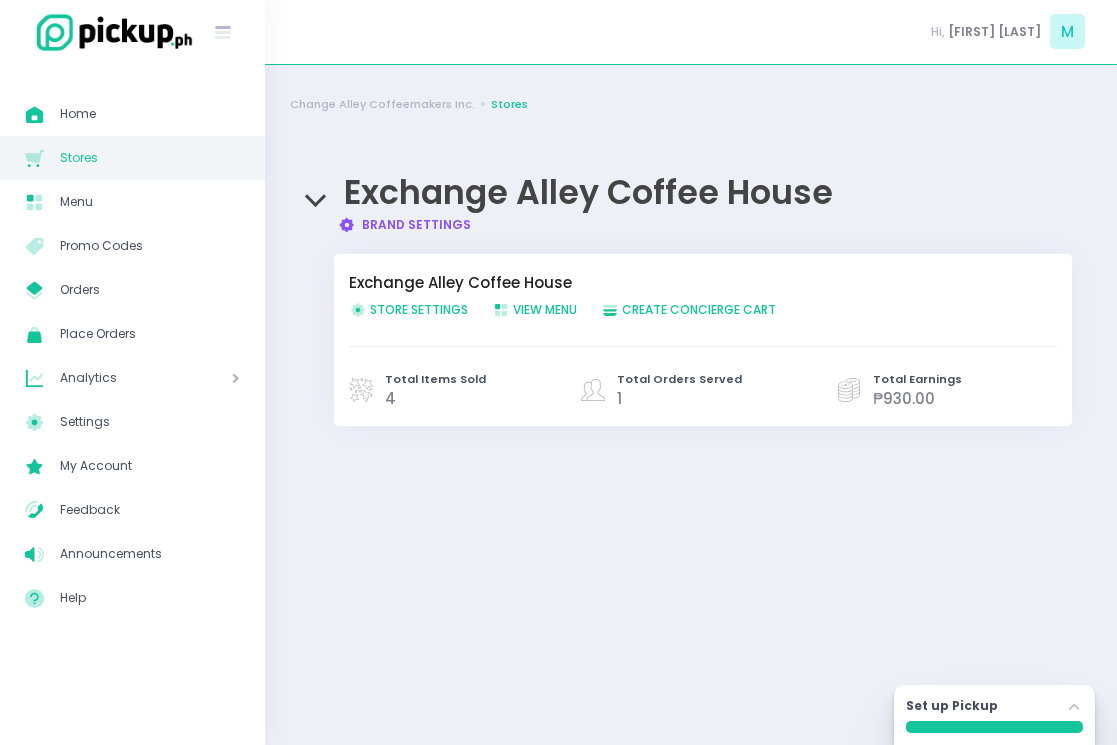 click on "View Menu Created with Sketch. View Menu" at bounding box center (534, 309) 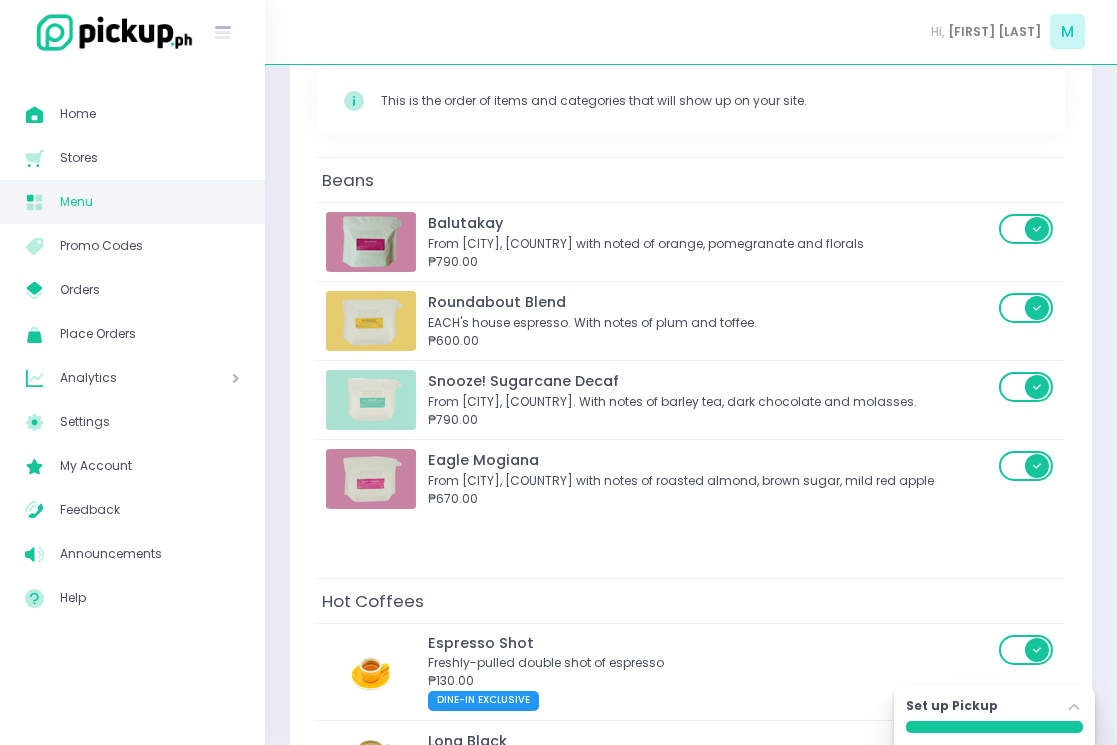 scroll, scrollTop: 277, scrollLeft: 0, axis: vertical 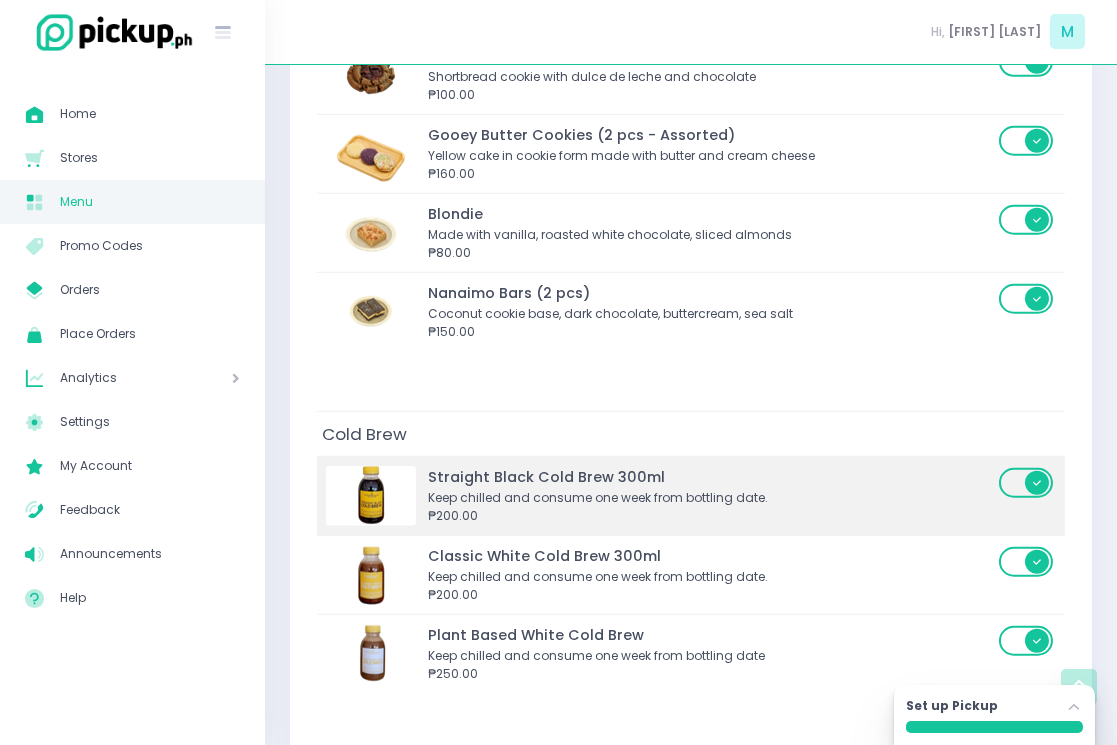 click on "Keep chilled and consume one week from bottling date." at bounding box center [710, 498] 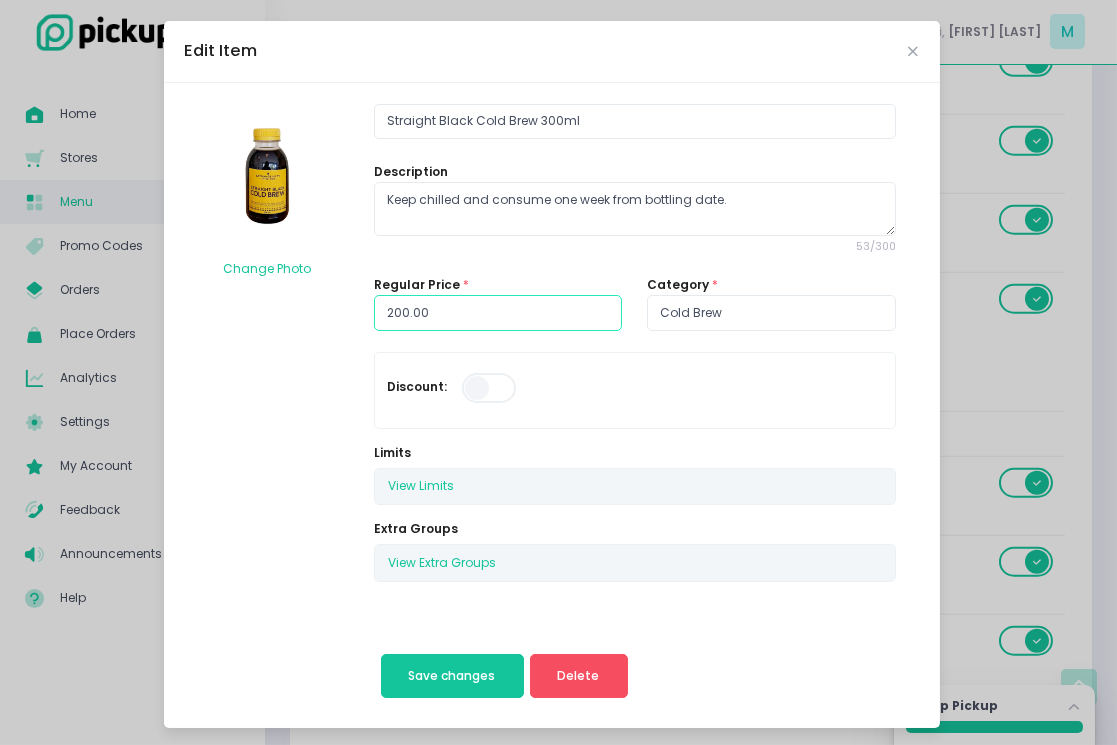 click on "200.00" at bounding box center (498, 313) 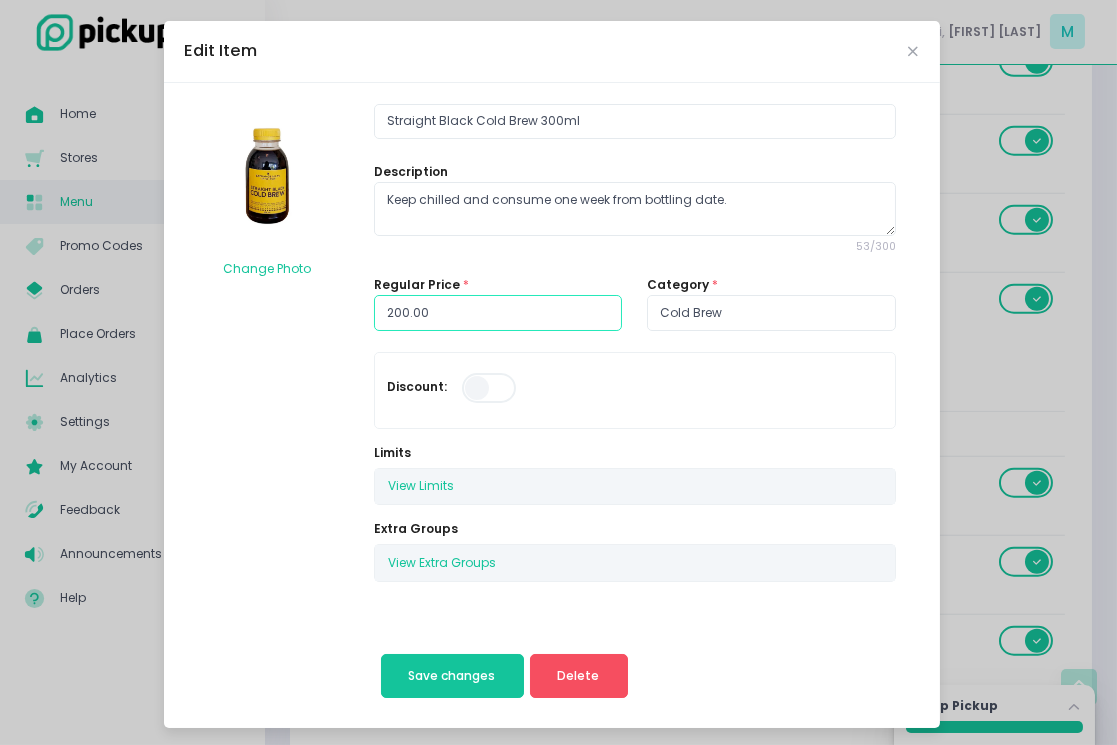 click on "200.00" at bounding box center [498, 313] 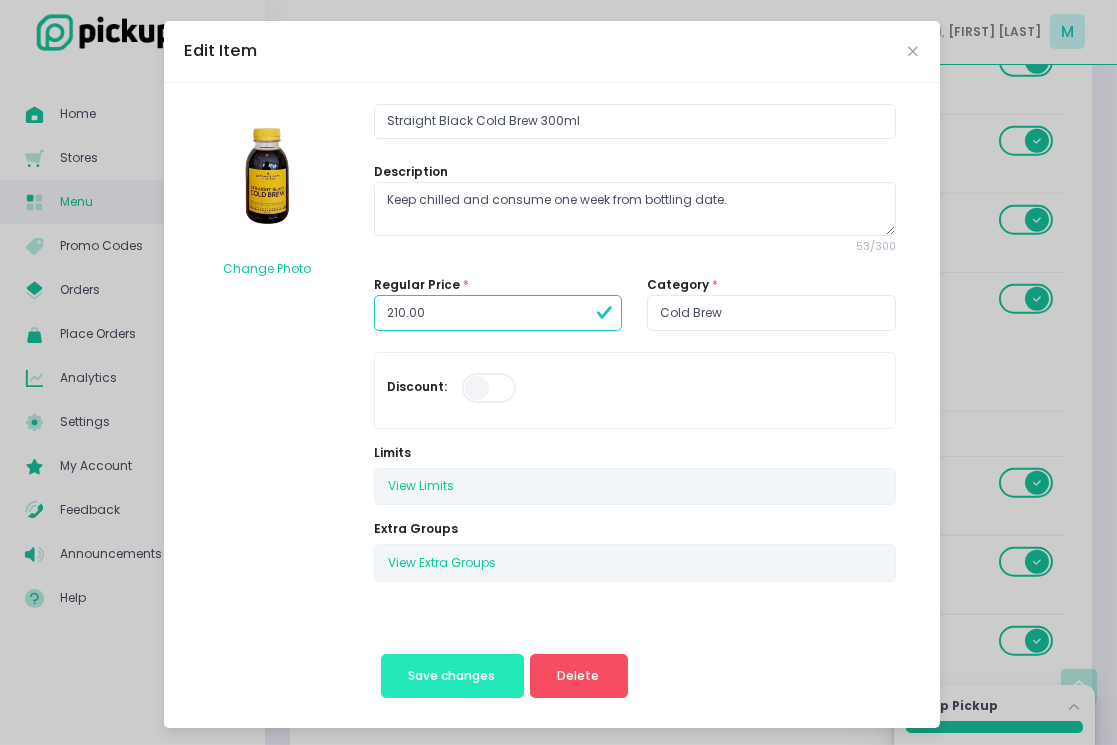 type on "210.00" 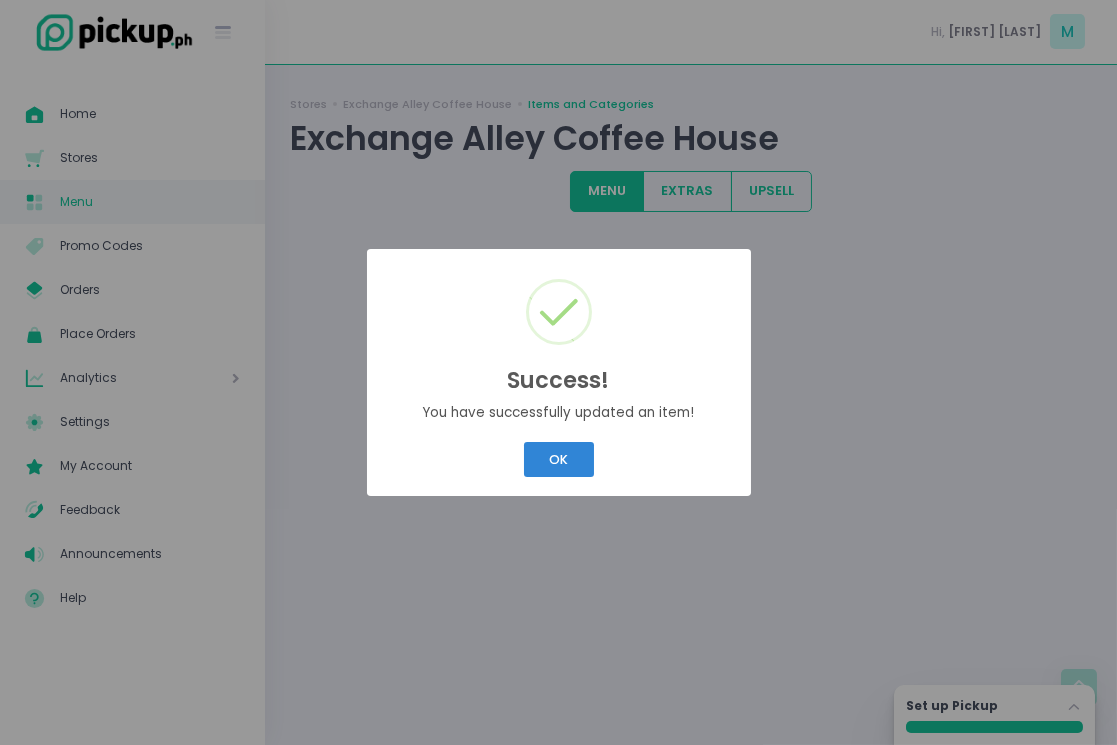 scroll, scrollTop: 0, scrollLeft: 0, axis: both 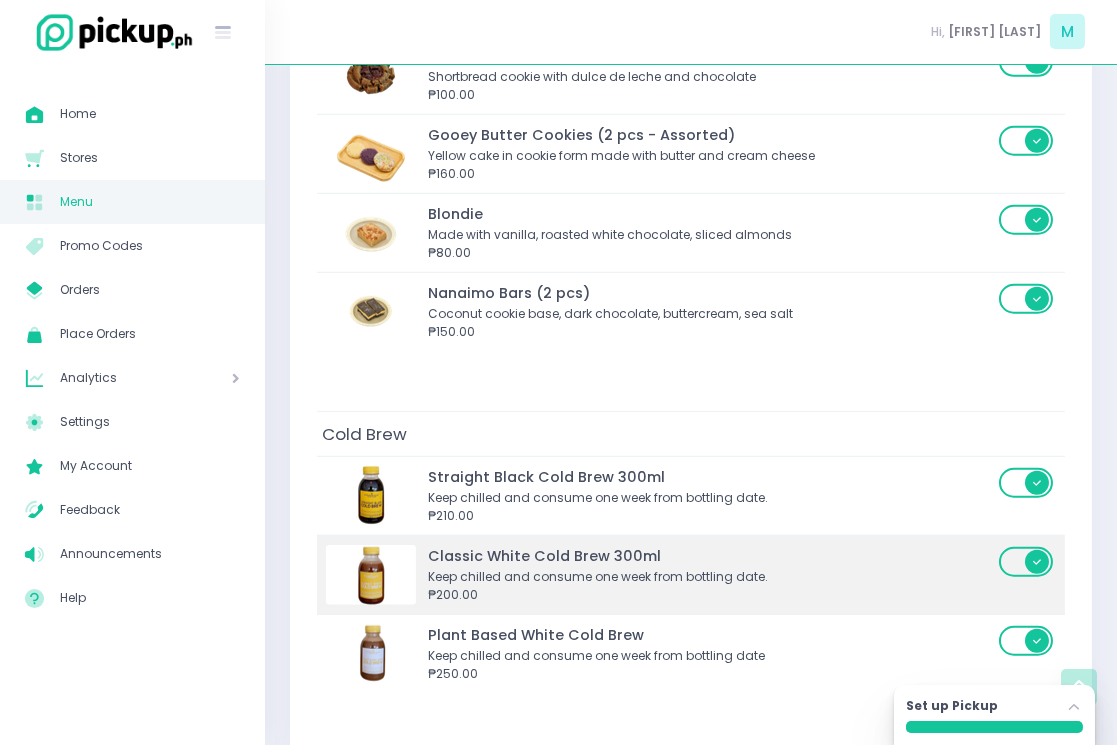 click on "₱200.00" at bounding box center [710, 595] 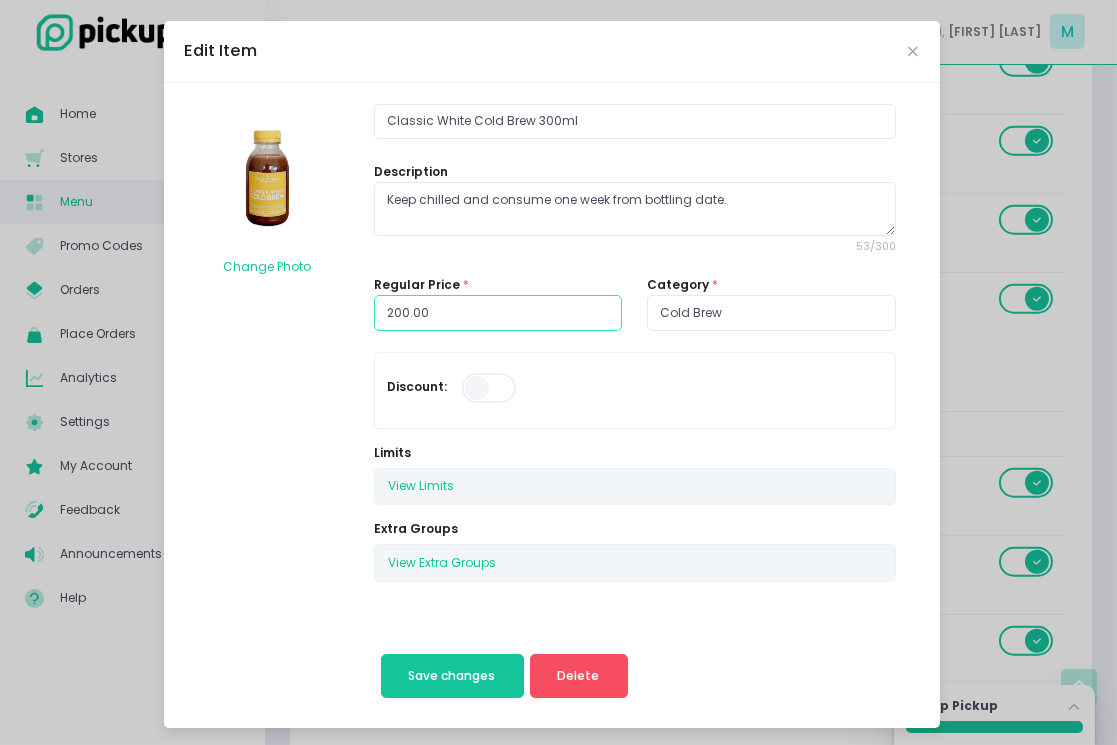 click on "200.00" at bounding box center [498, 313] 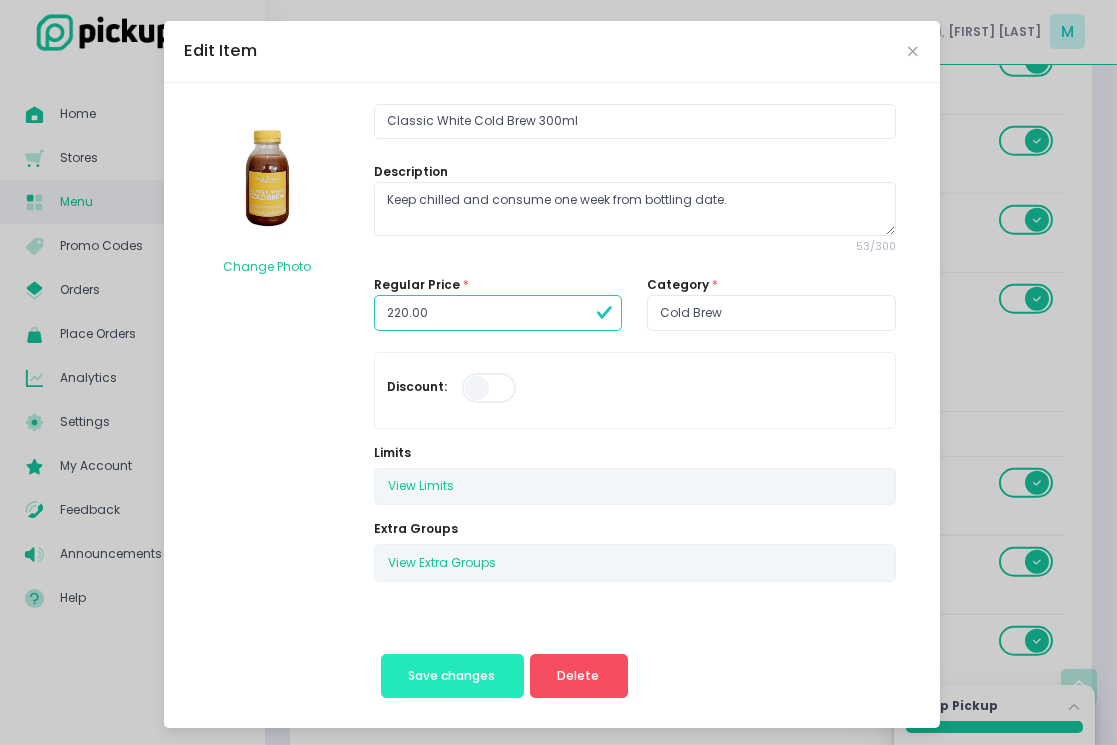 type on "220.00" 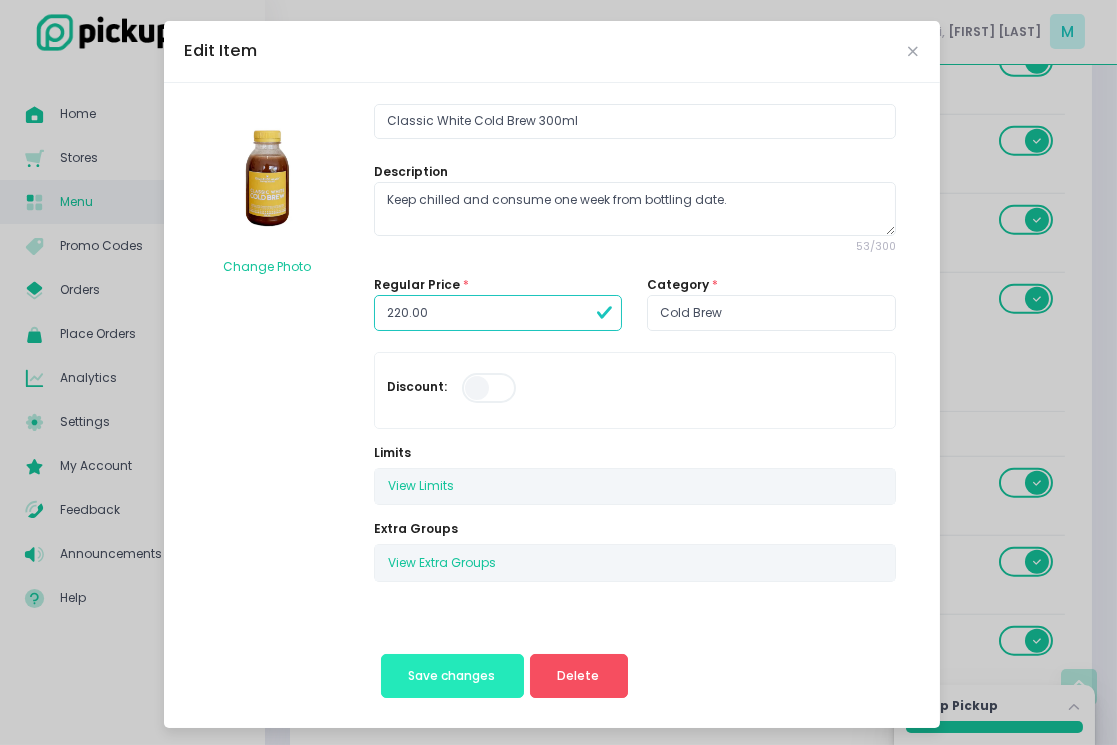 click on "Save changes" at bounding box center (452, 676) 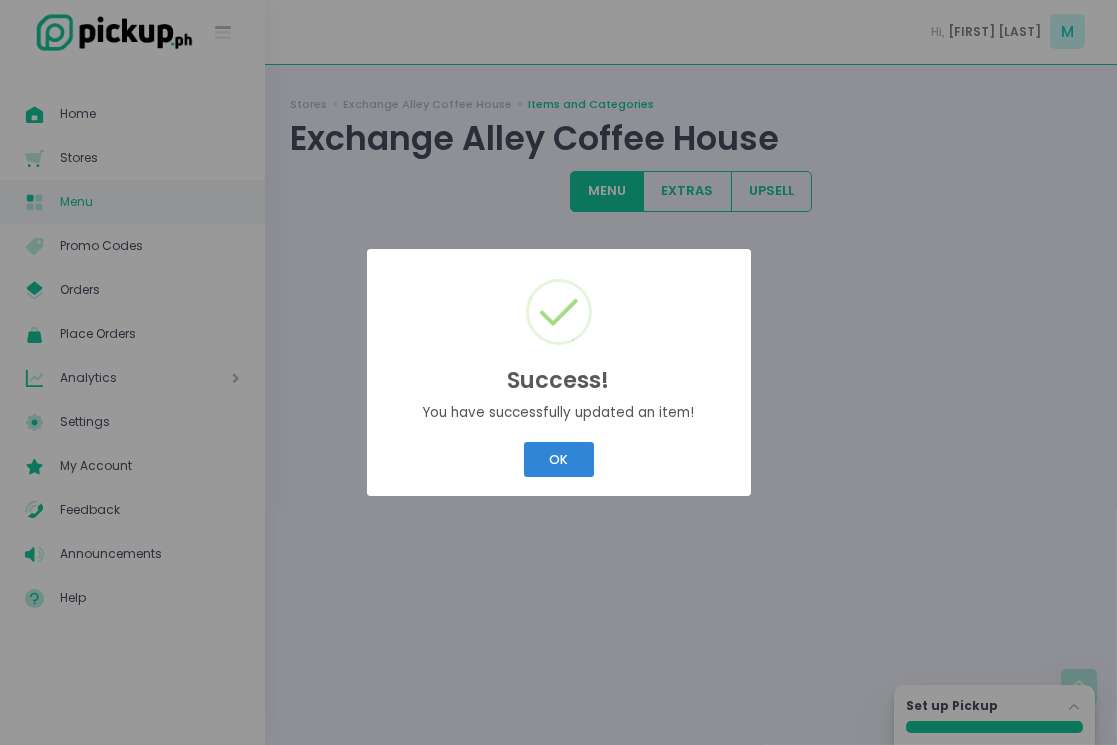 scroll, scrollTop: 0, scrollLeft: 0, axis: both 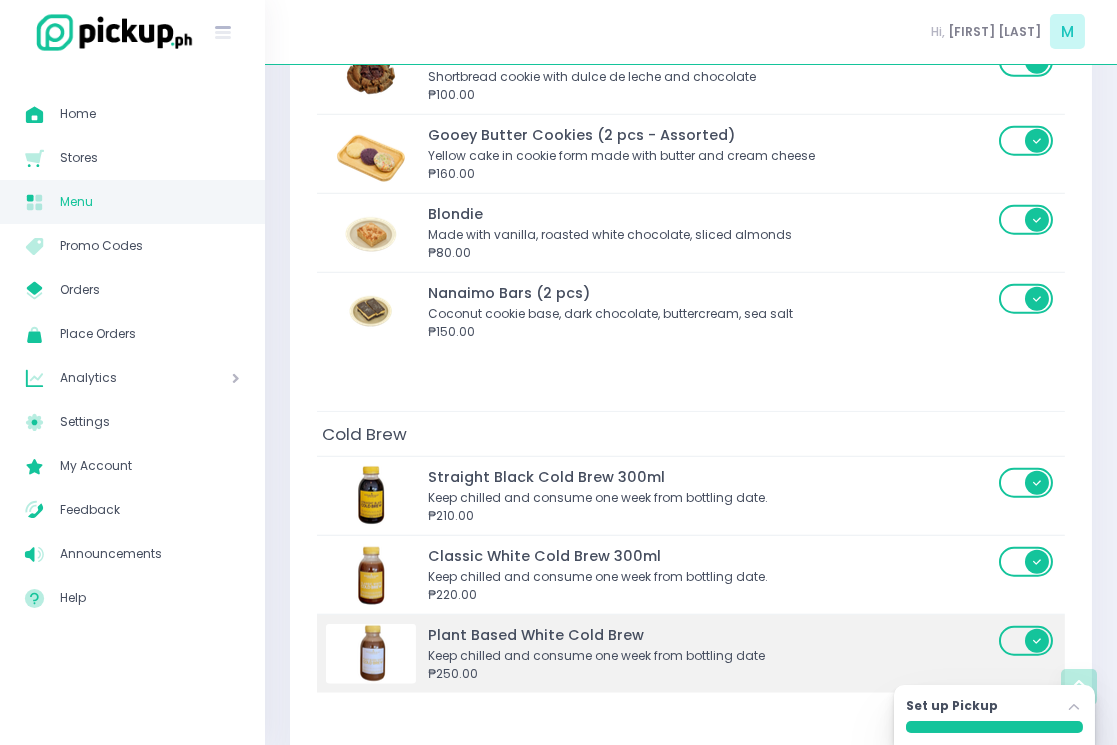 click on "Keep chilled and consume one week from bottling date" at bounding box center [710, 656] 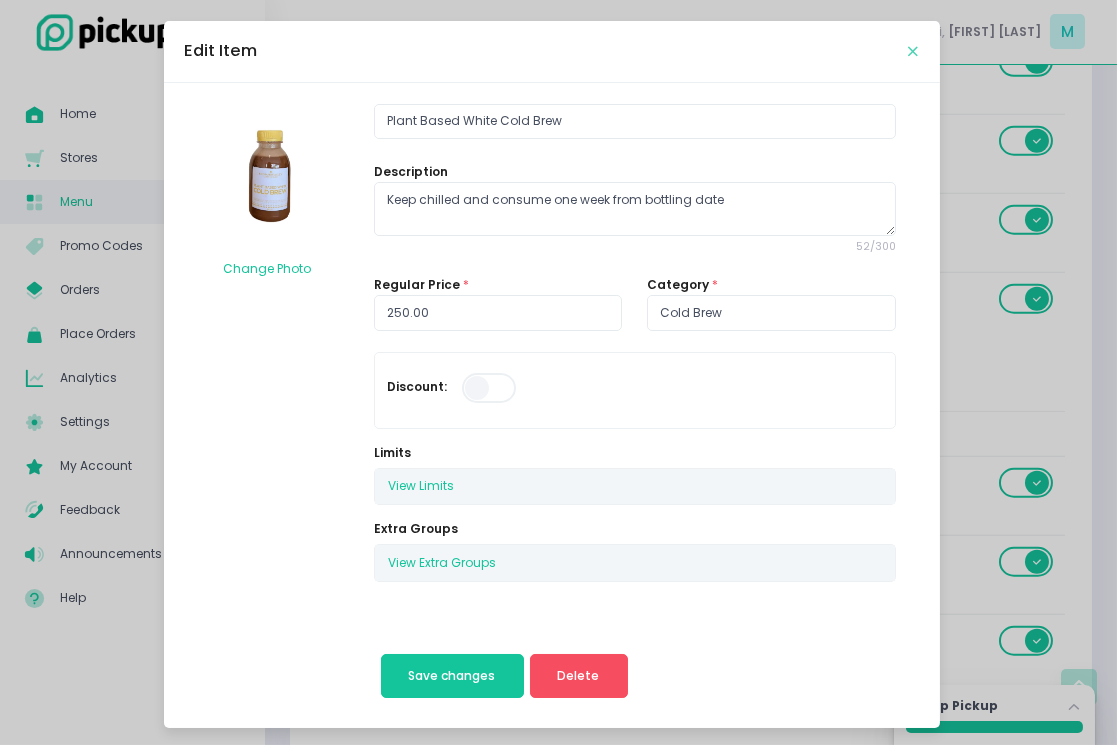 click at bounding box center [914, 51] 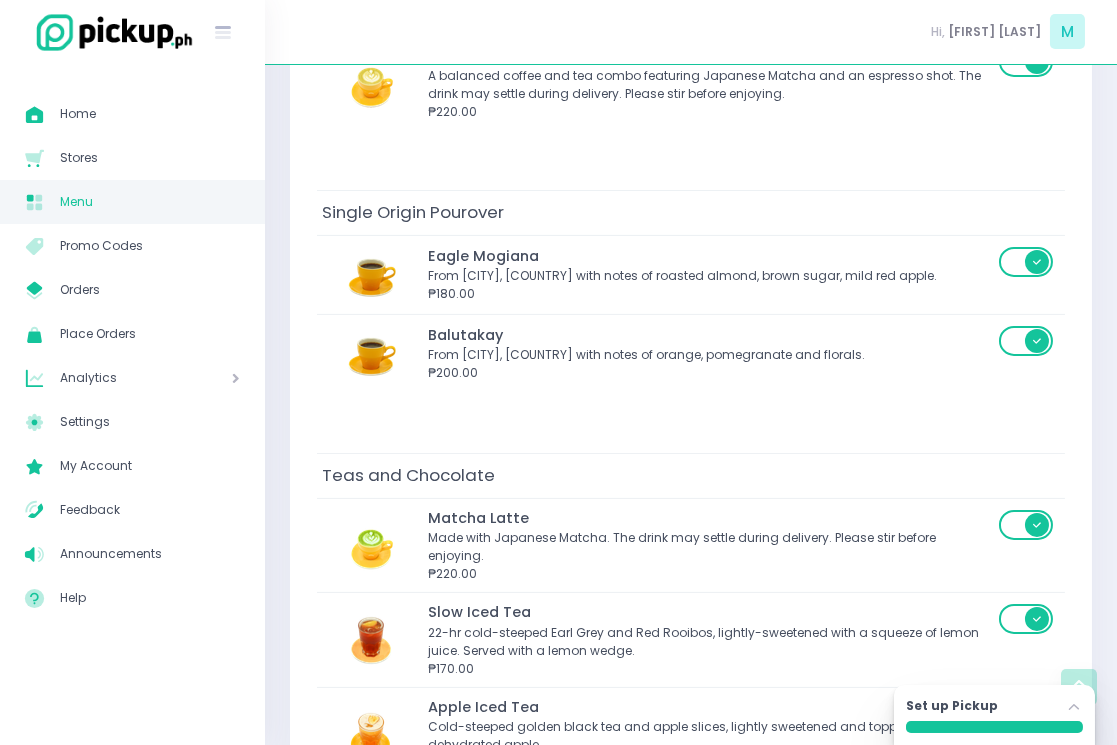 scroll, scrollTop: 2016, scrollLeft: 0, axis: vertical 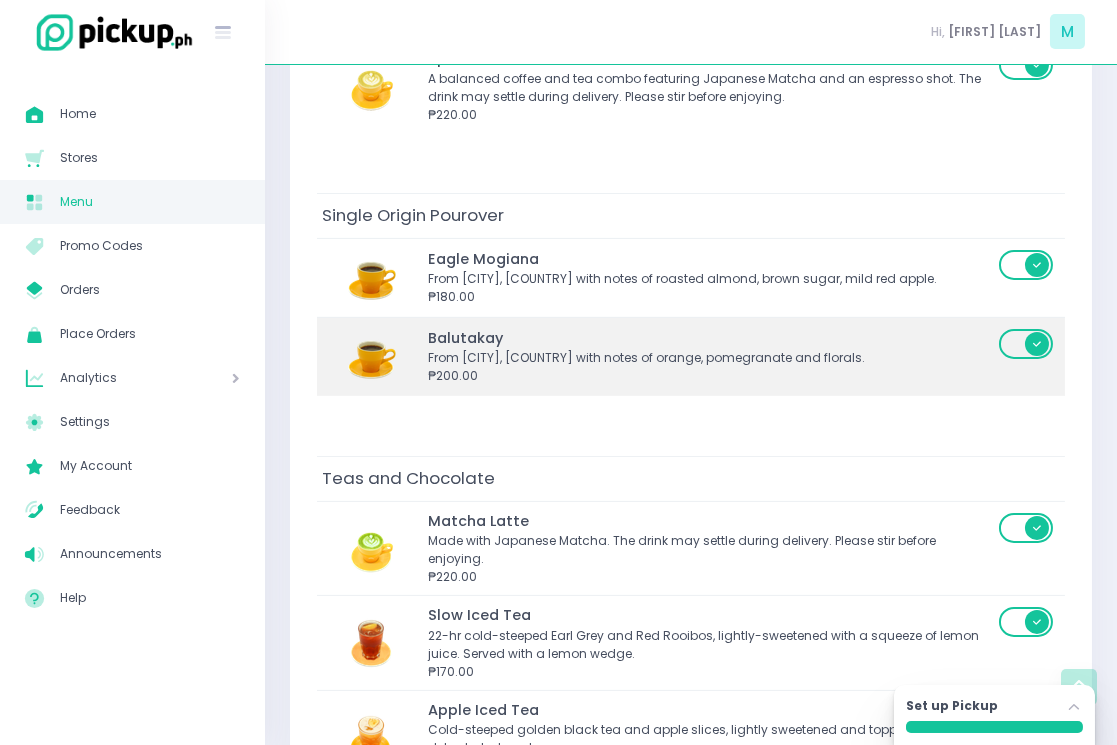 click on "Balutakay From [CITY], [COUNTRY] with notes of orange, pomegranate and florals. ₱200.00" at bounding box center (691, 356) 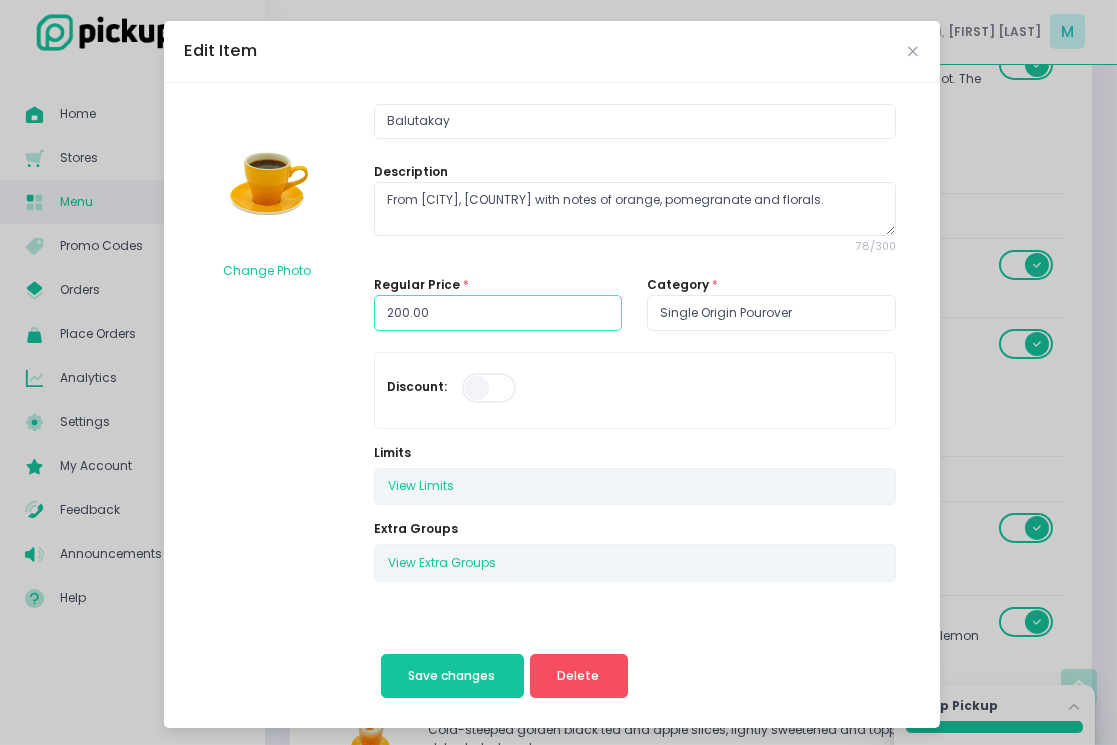 click on "200.00" at bounding box center [498, 313] 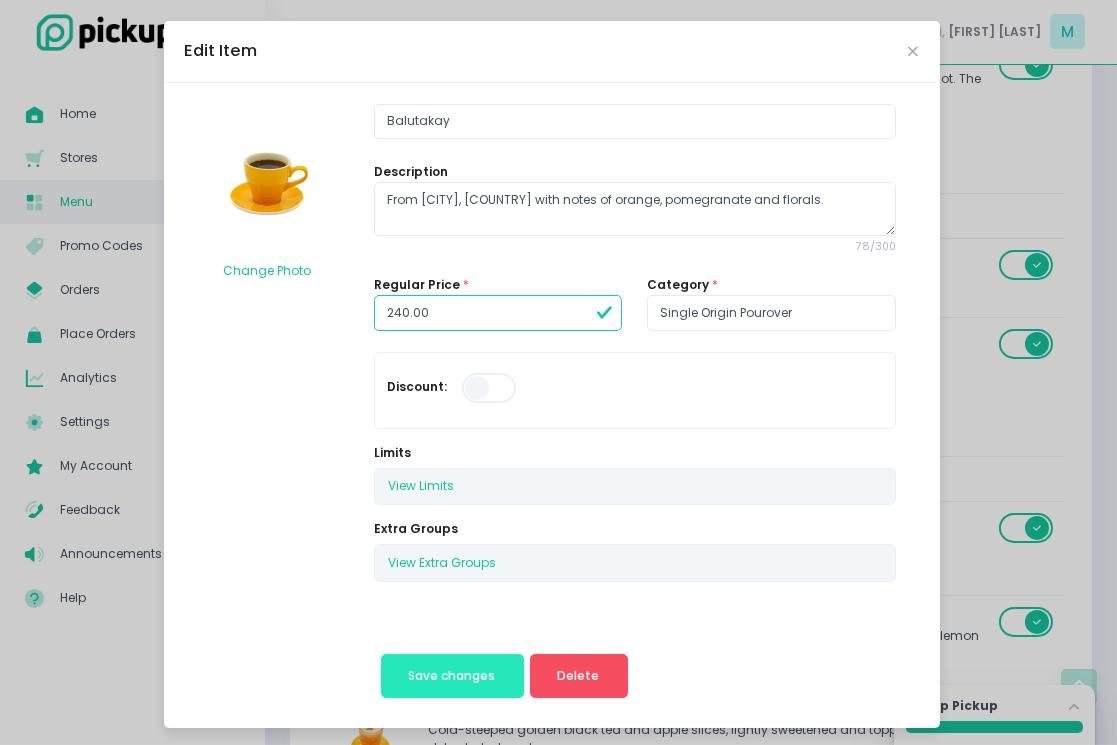 type on "240.00" 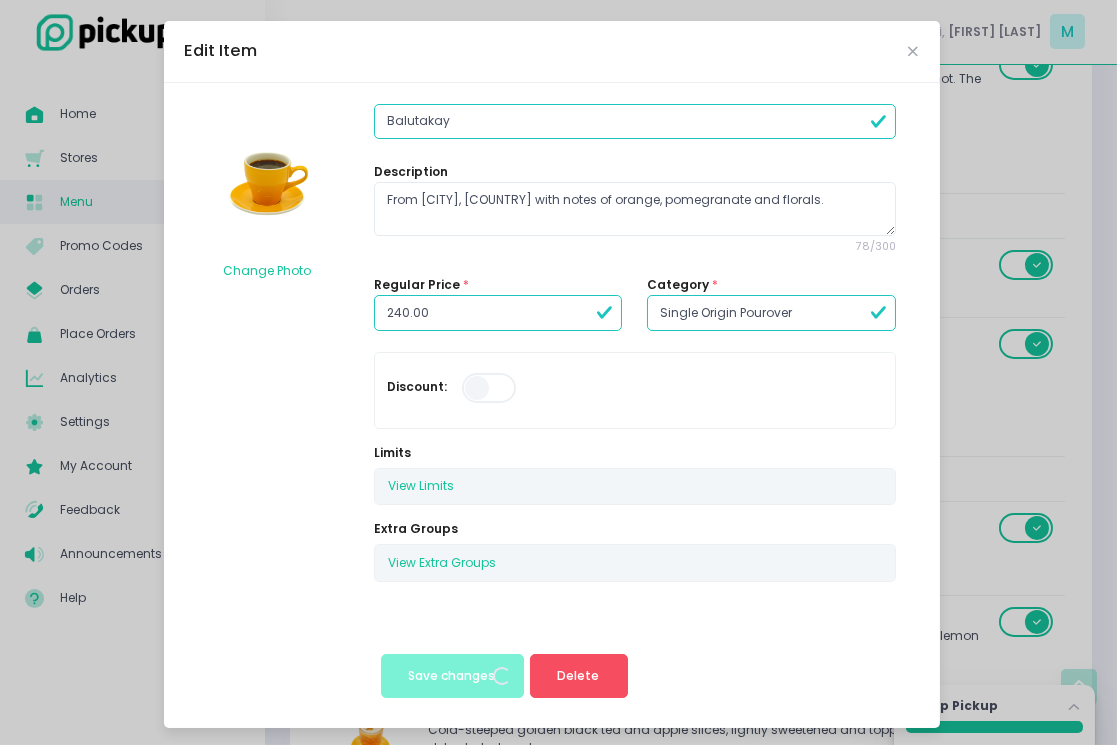 scroll, scrollTop: 0, scrollLeft: 0, axis: both 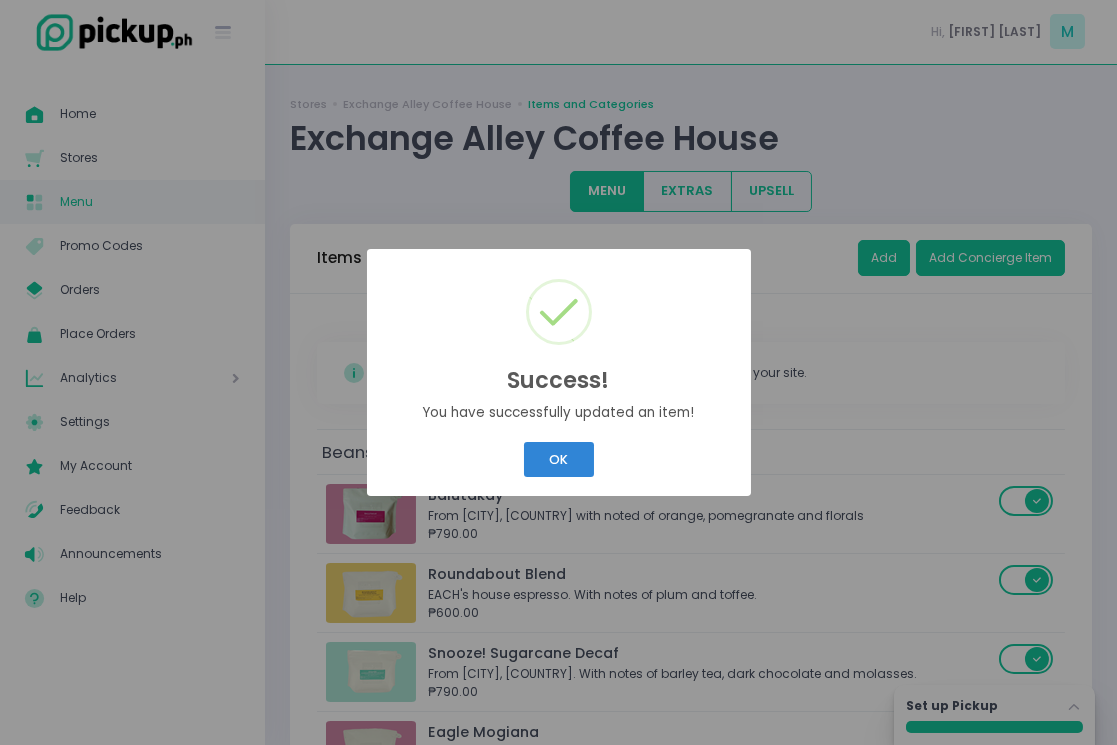click on "Success! × You have successfully updated an item! OK Cancel" at bounding box center (559, 373) 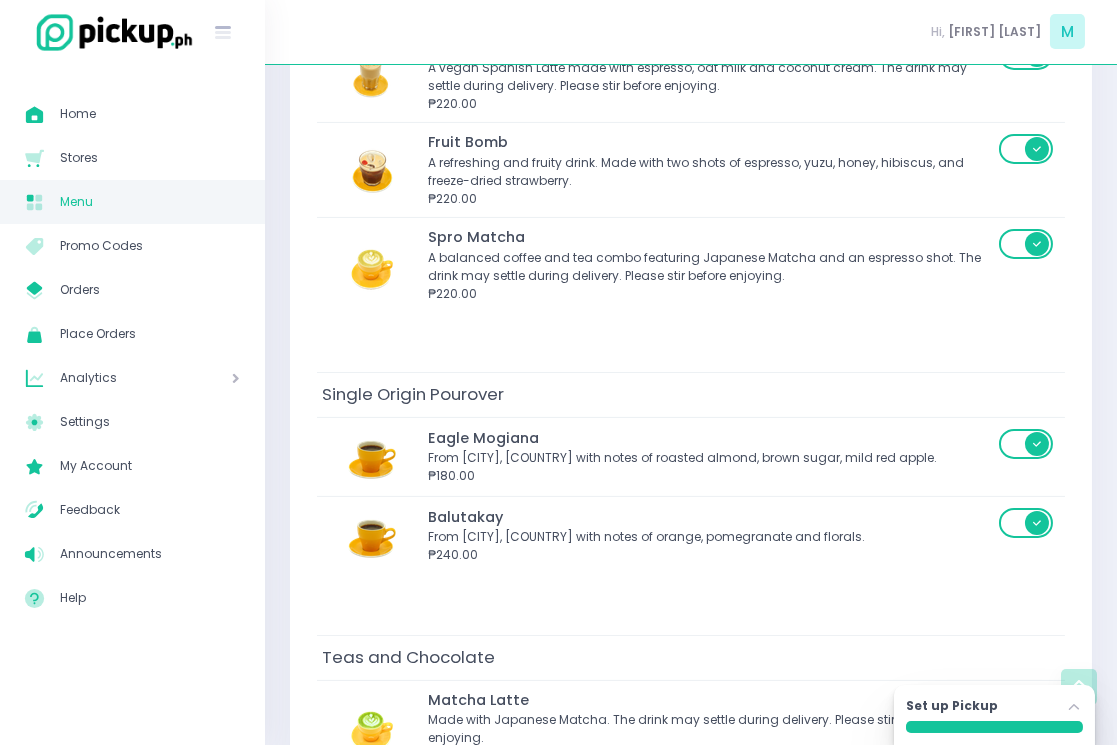 scroll, scrollTop: 1830, scrollLeft: 0, axis: vertical 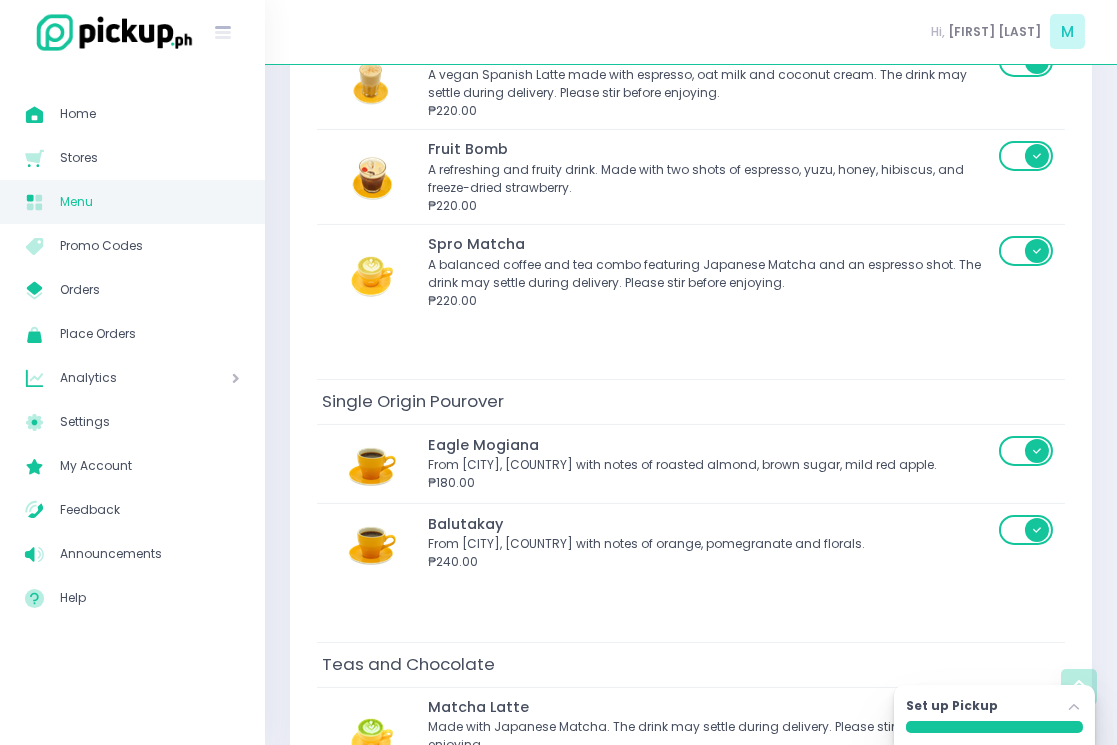 click on "From [CITY], [COUNTRY] with notes of roasted almond, brown sugar, mild red apple." at bounding box center [710, 465] 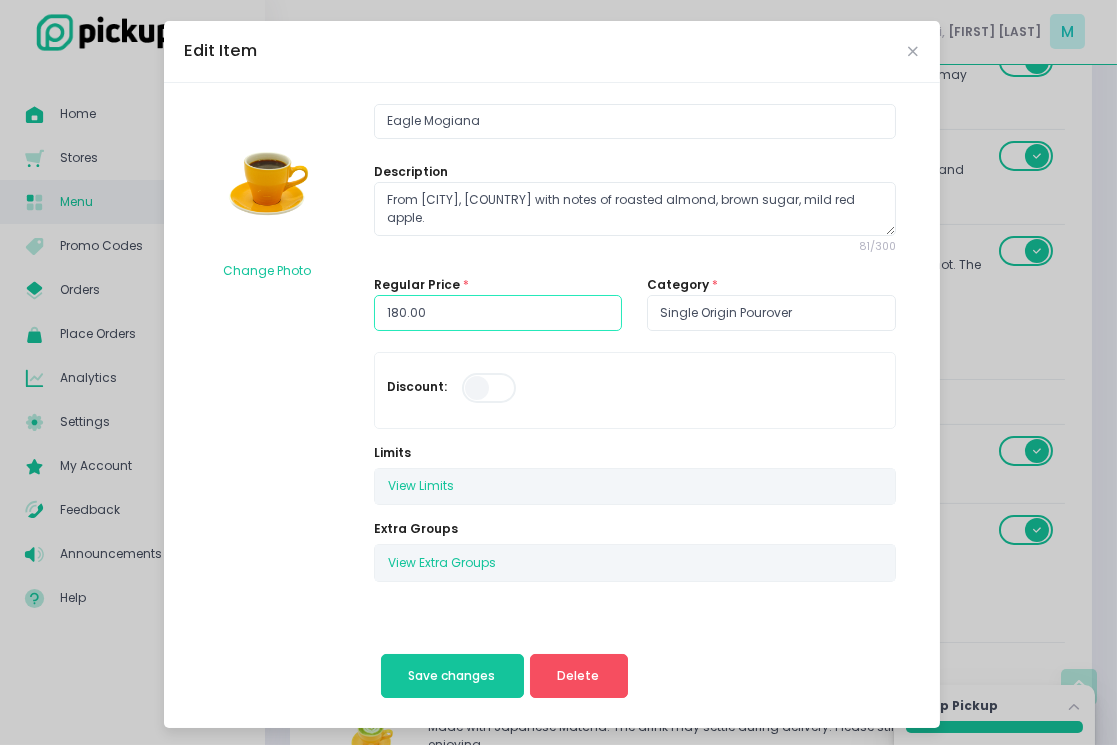 drag, startPoint x: 399, startPoint y: 308, endPoint x: 375, endPoint y: 308, distance: 24 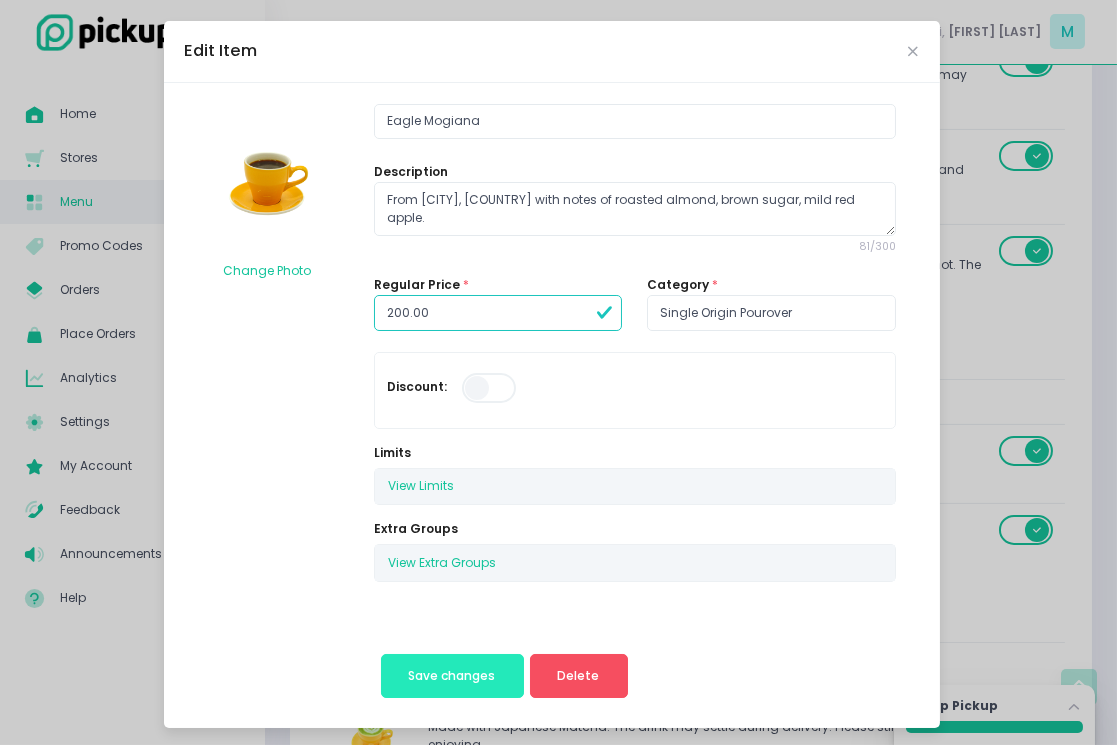 type on "200.00" 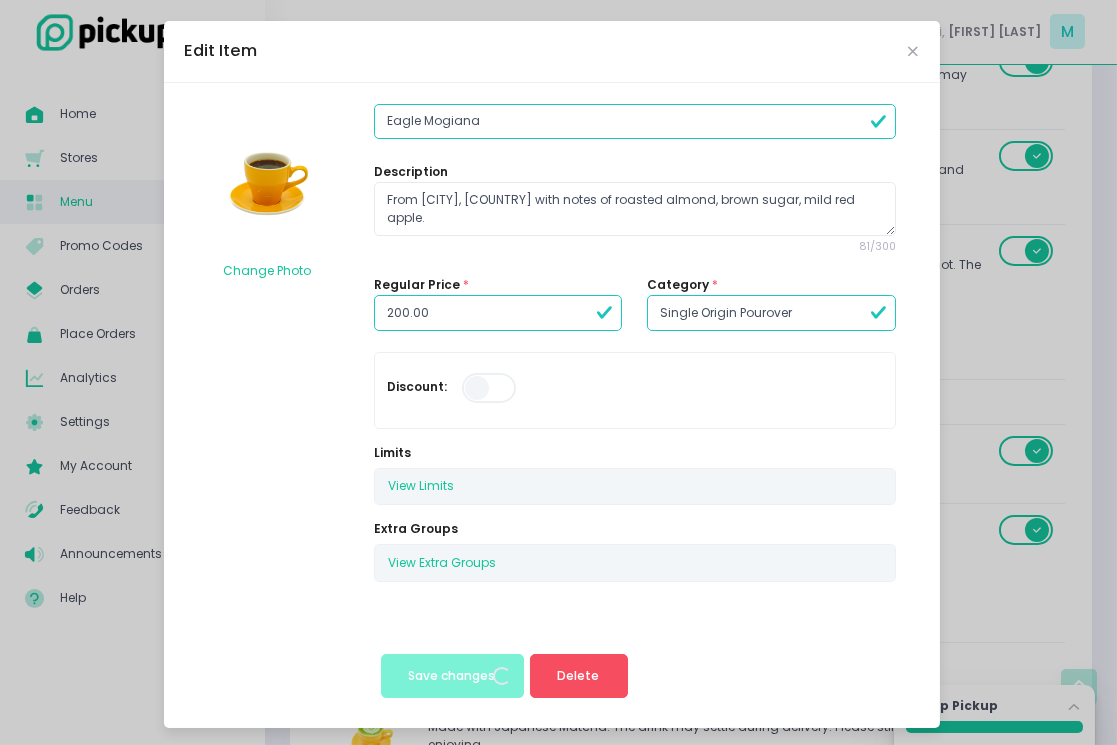 scroll, scrollTop: 0, scrollLeft: 0, axis: both 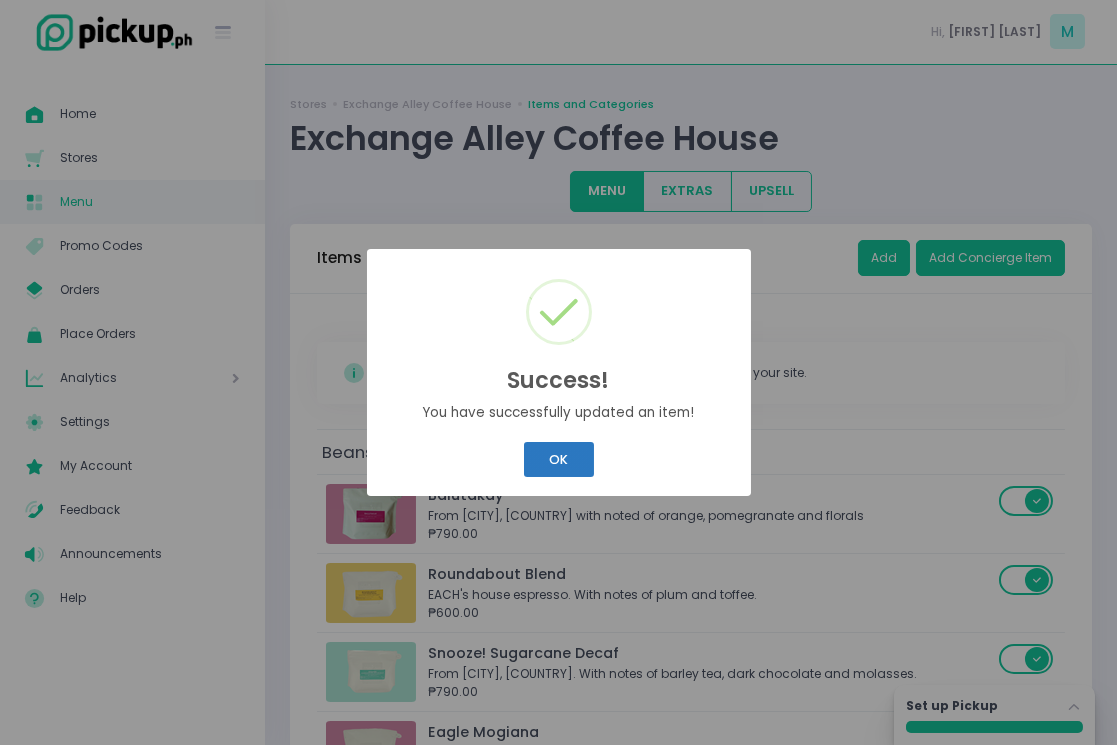 click on "Success! × You have successfully updated an item! OK Cancel" at bounding box center [558, 372] 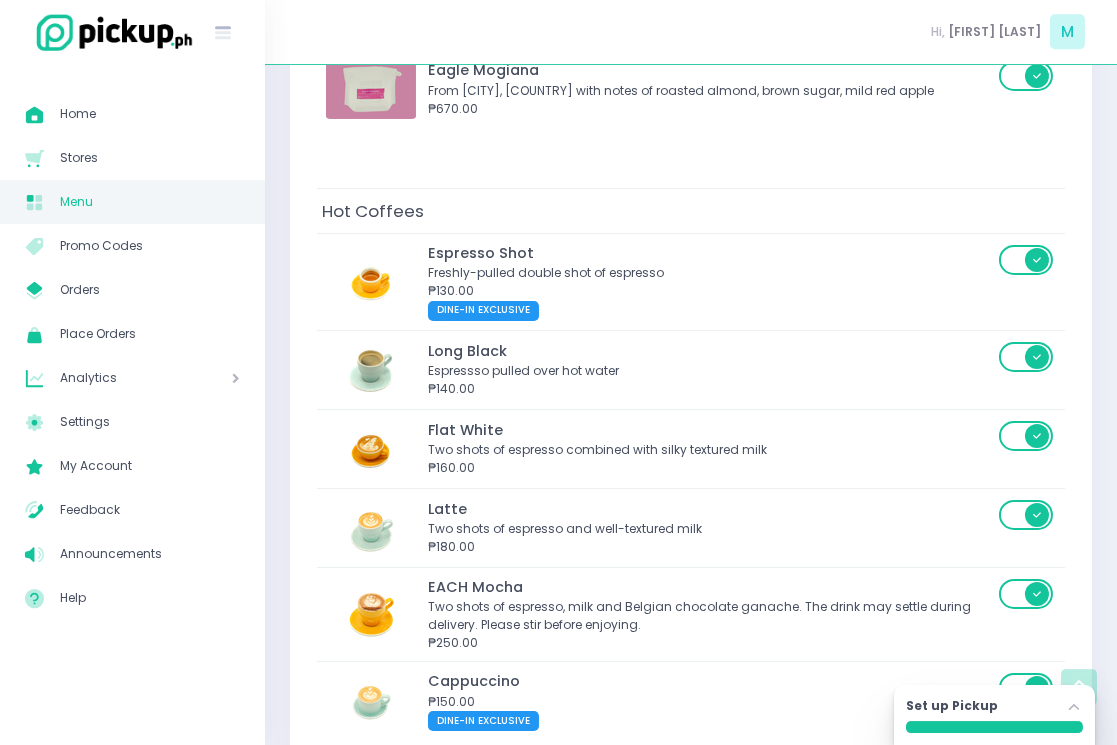 scroll, scrollTop: 631, scrollLeft: 0, axis: vertical 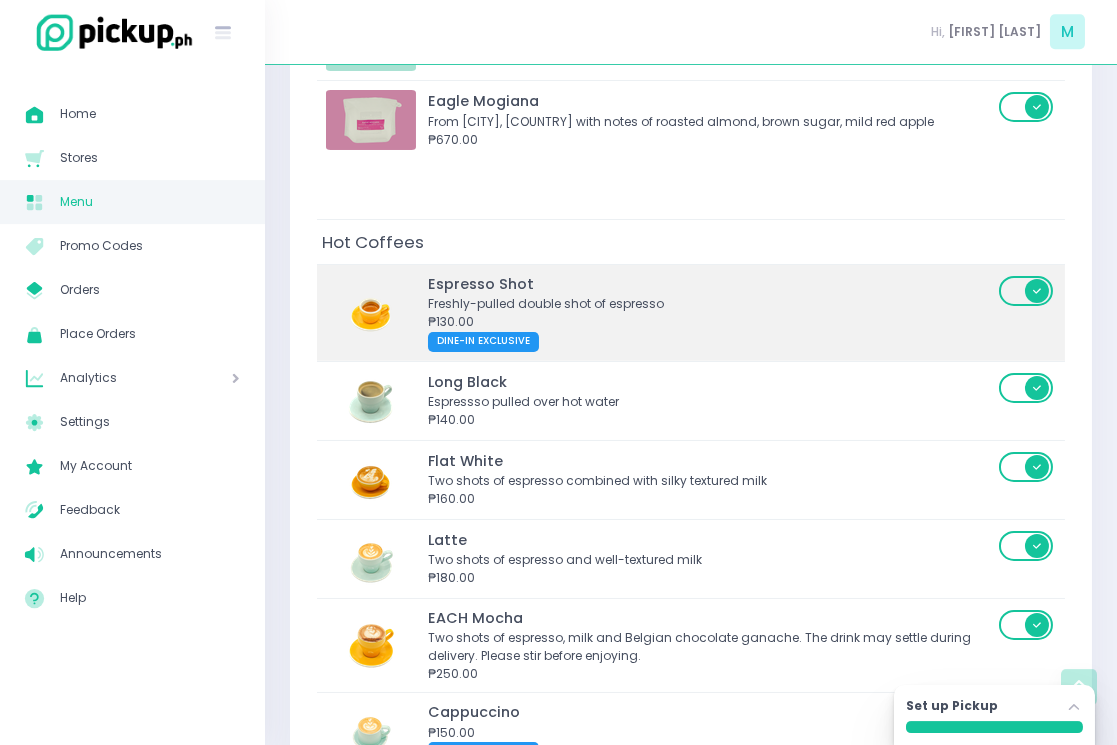 click on "₱130.00" at bounding box center [710, 322] 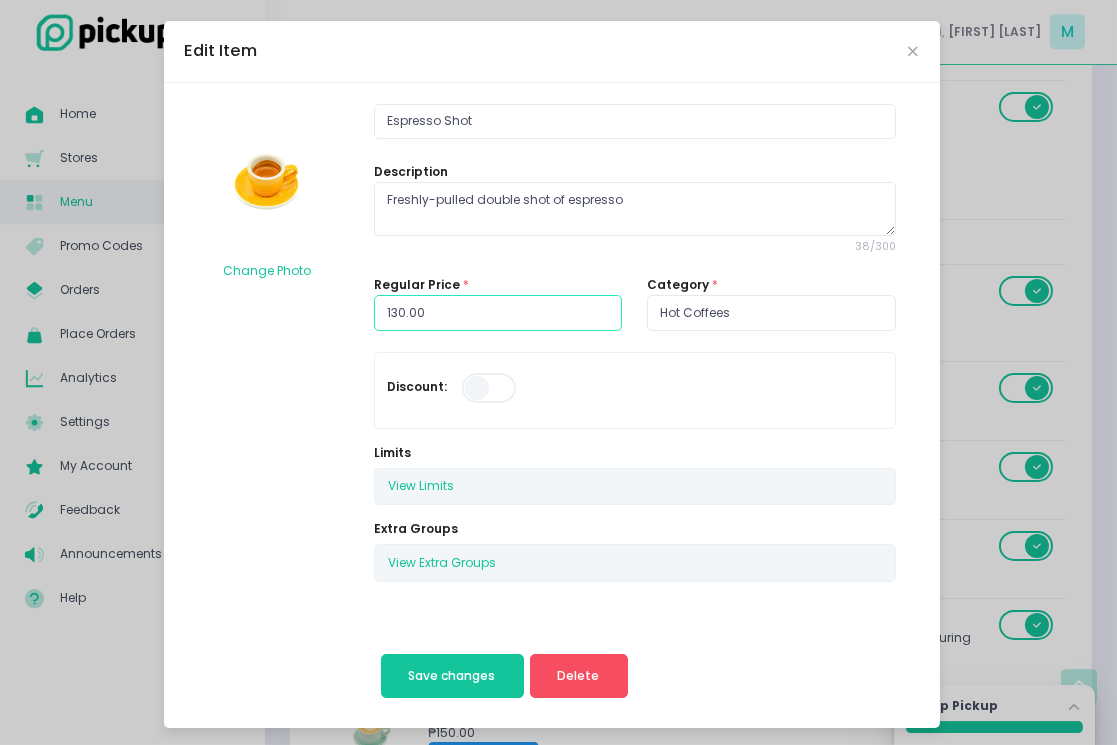 click on "130.00" at bounding box center (498, 313) 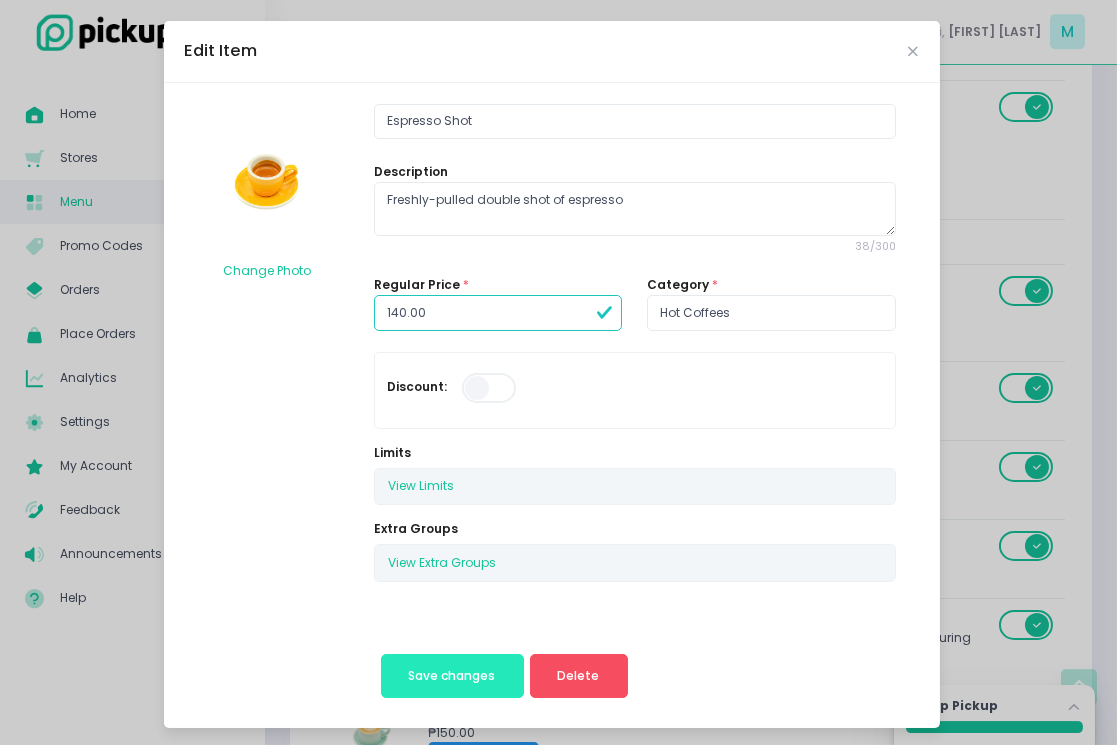 type on "140.00" 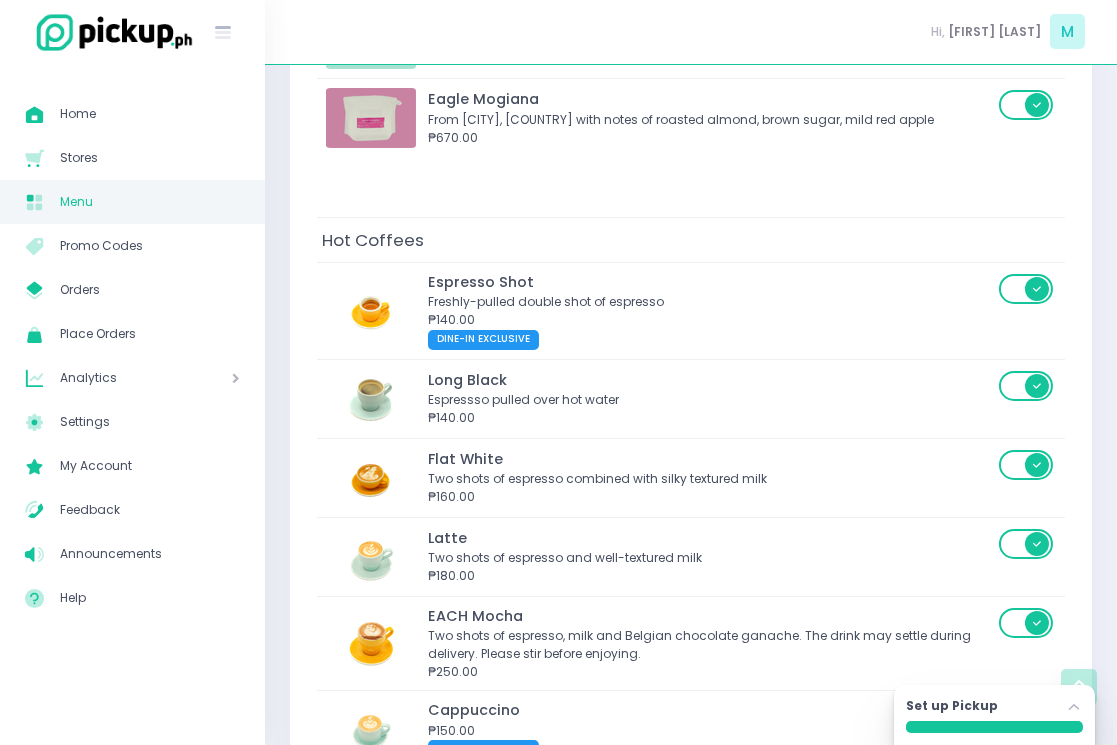 scroll, scrollTop: 636, scrollLeft: 0, axis: vertical 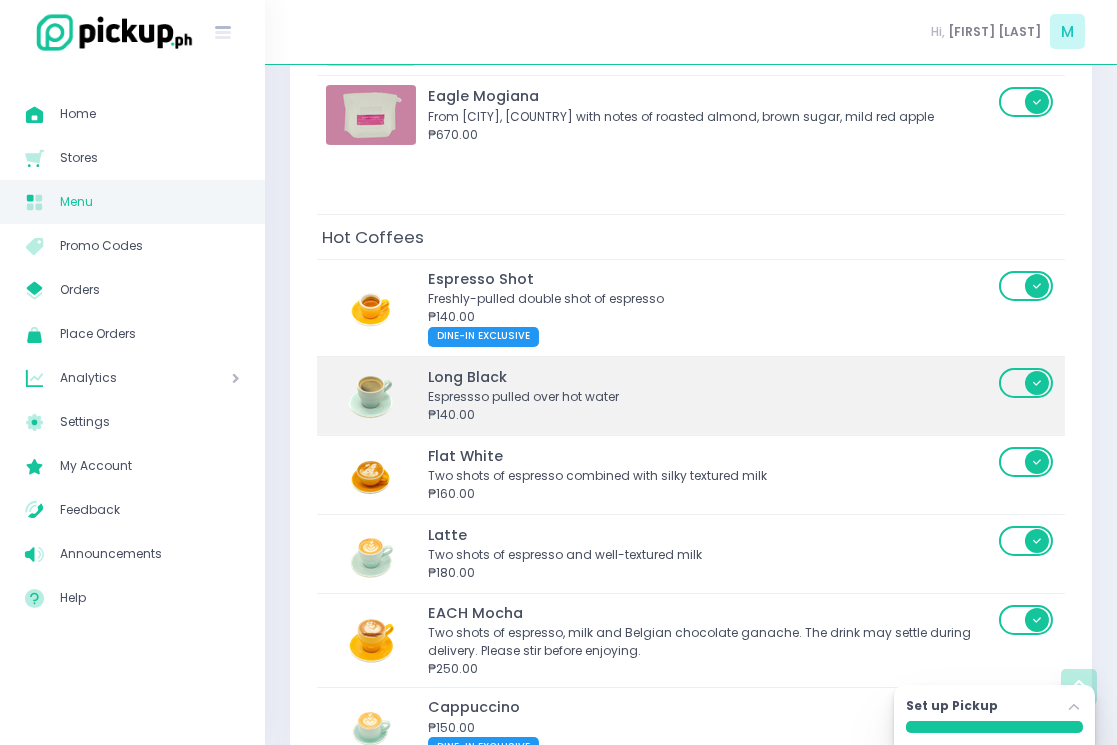 click on "₱140.00" at bounding box center (710, 415) 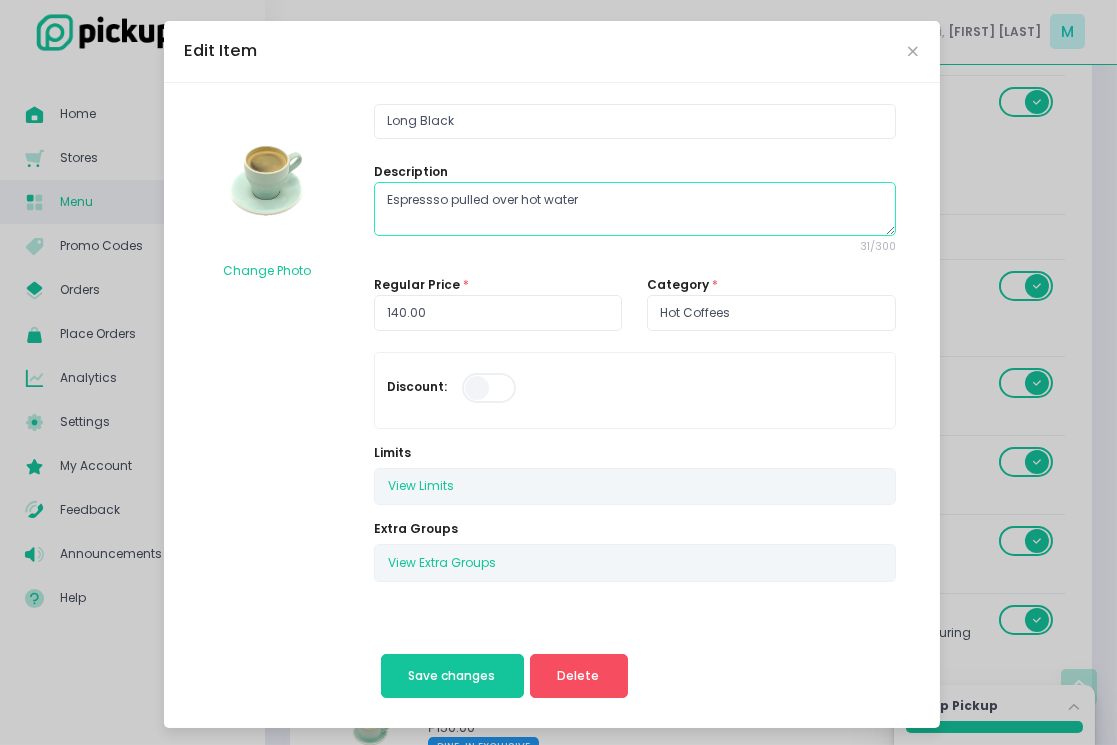 click on "Espressso pulled over hot water" at bounding box center (634, 209) 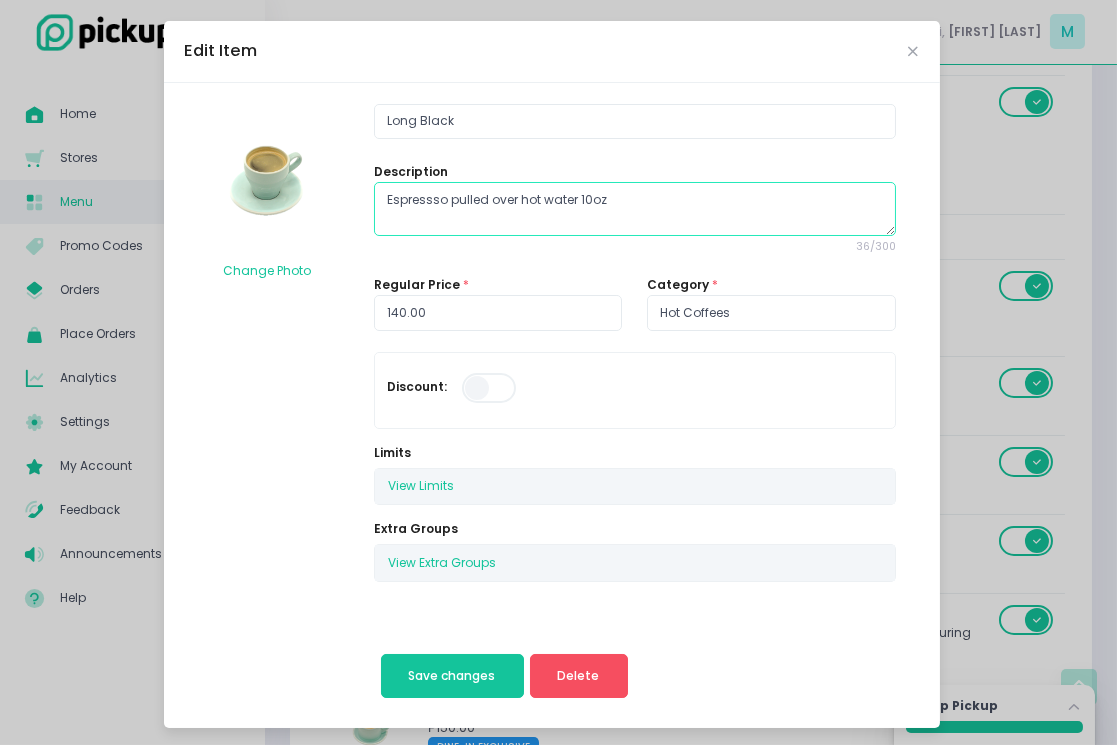 type on "Espressso pulled over hot water 10oz" 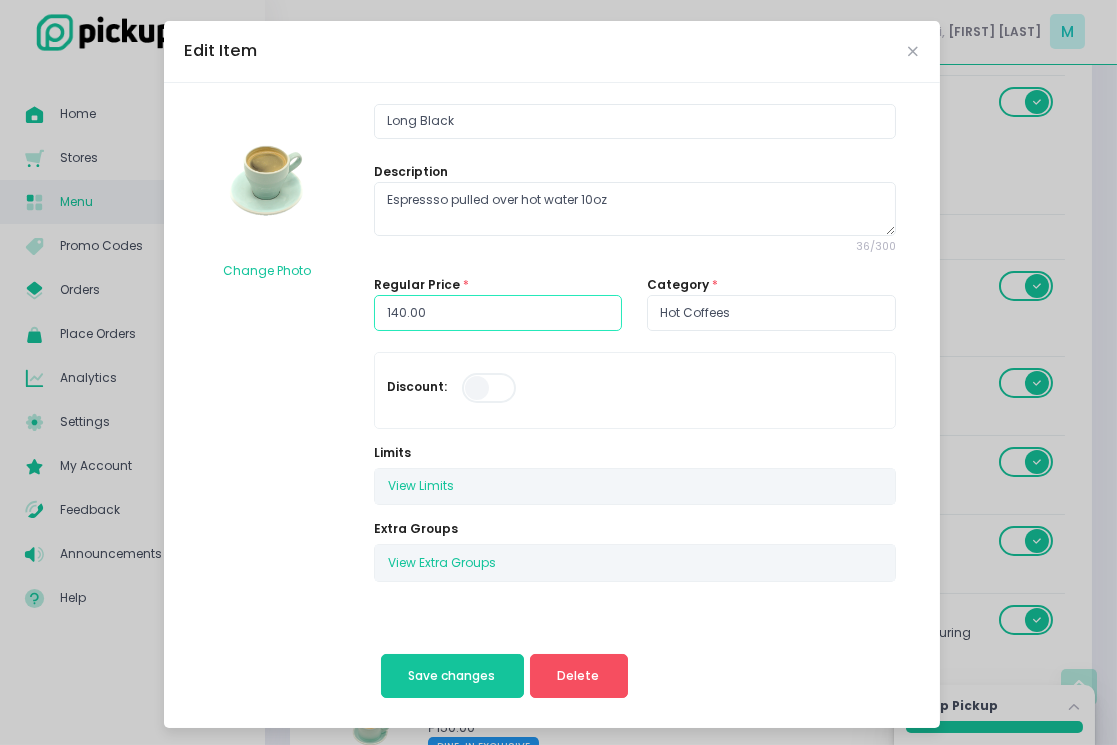 click on "140.00" at bounding box center [498, 313] 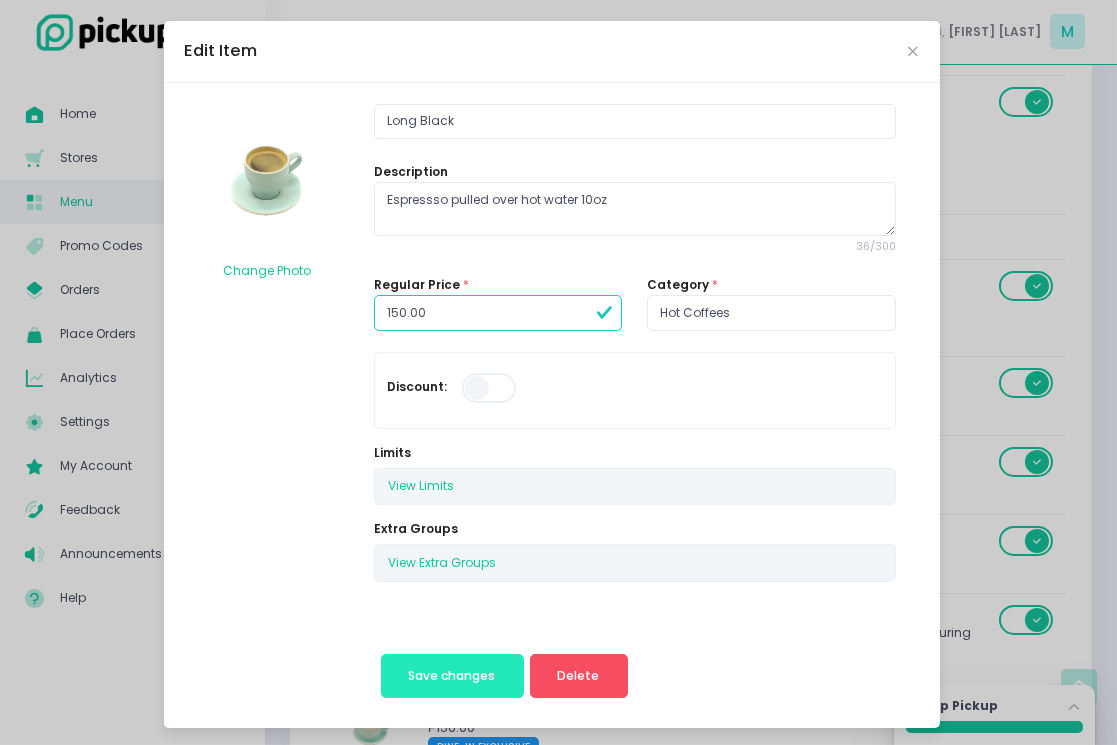 type on "150.00" 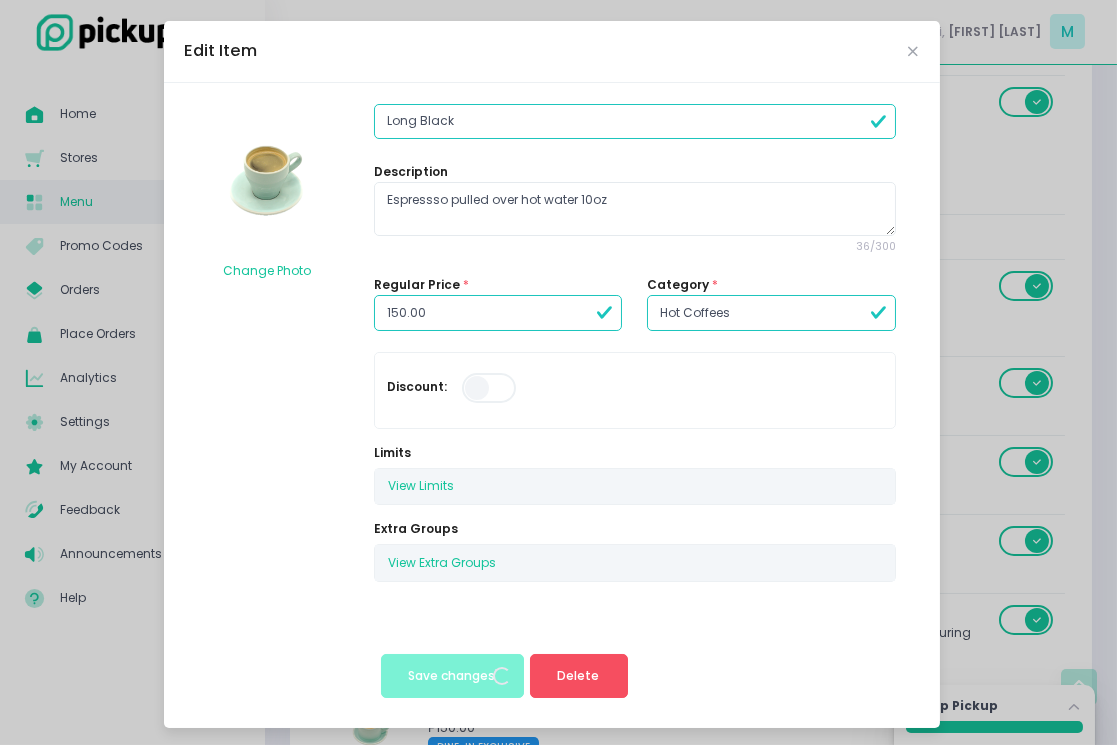 scroll, scrollTop: 0, scrollLeft: 0, axis: both 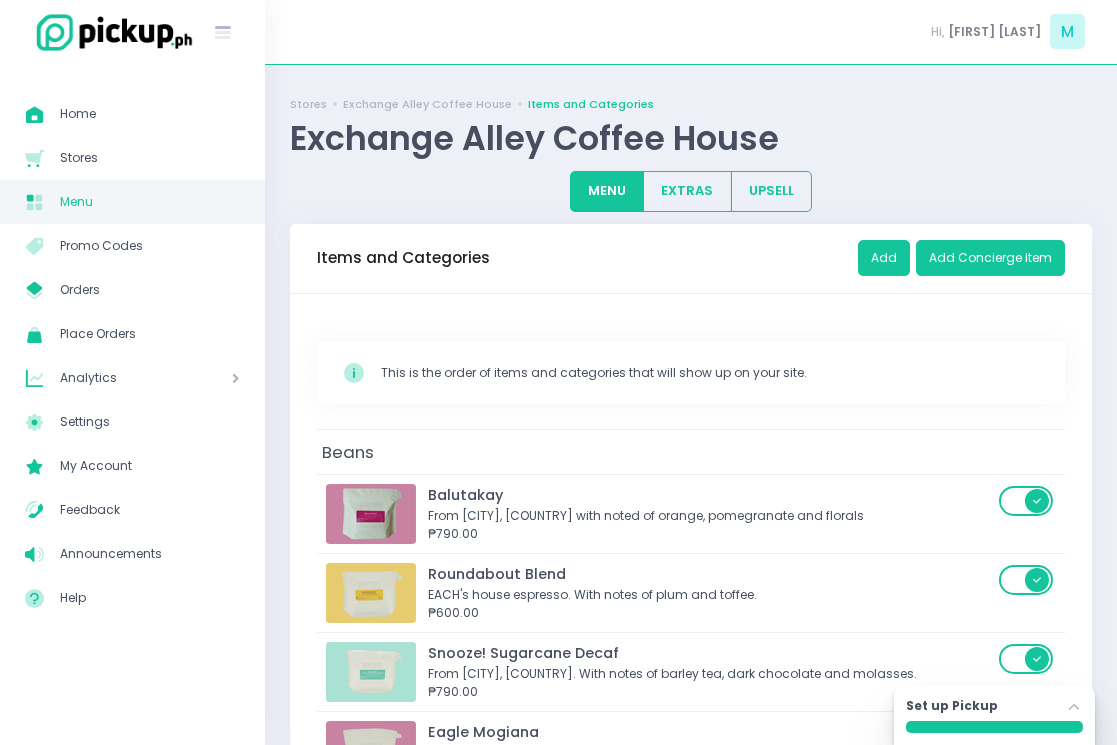 click on "Beans" at bounding box center [691, 451] 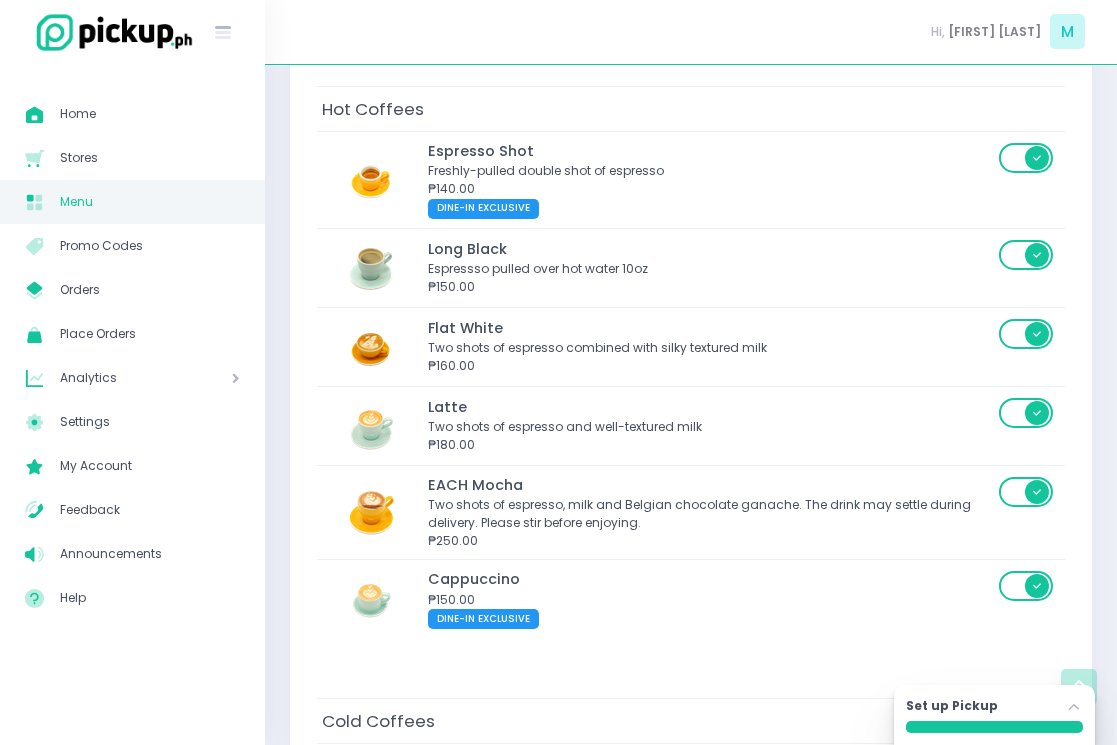 scroll, scrollTop: 765, scrollLeft: 0, axis: vertical 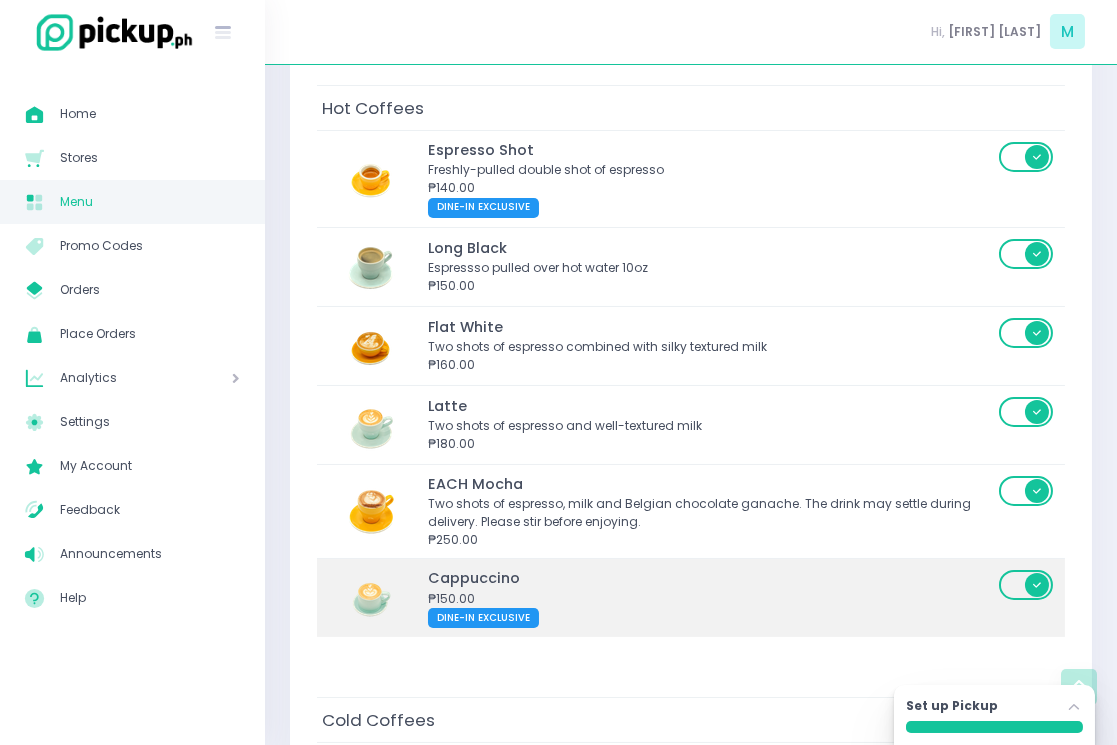 click on "DINE-IN EXCLUSIVE" at bounding box center [710, 618] 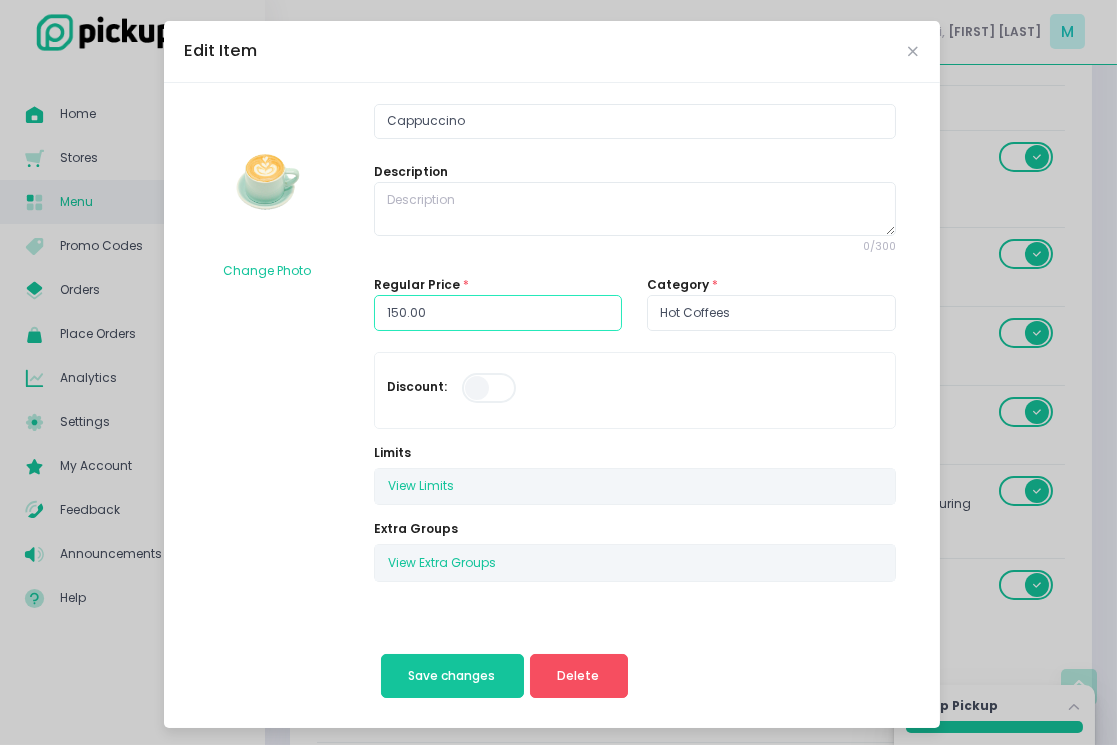 click on "150.00" at bounding box center [498, 313] 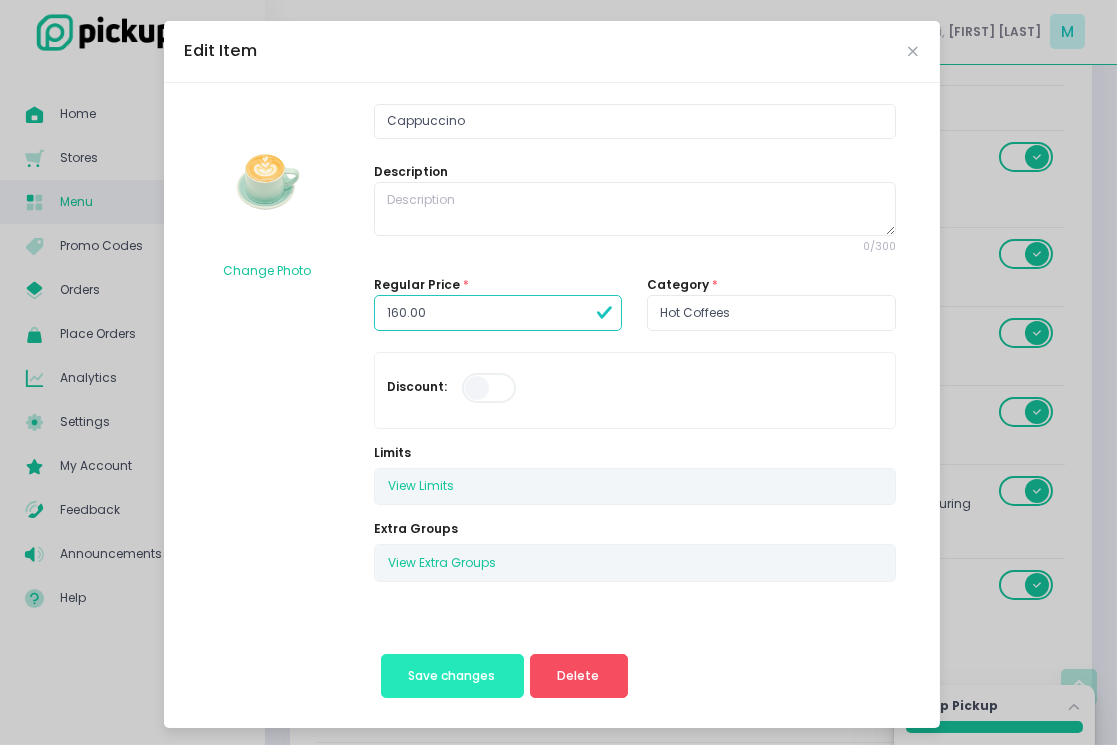 type on "160.00" 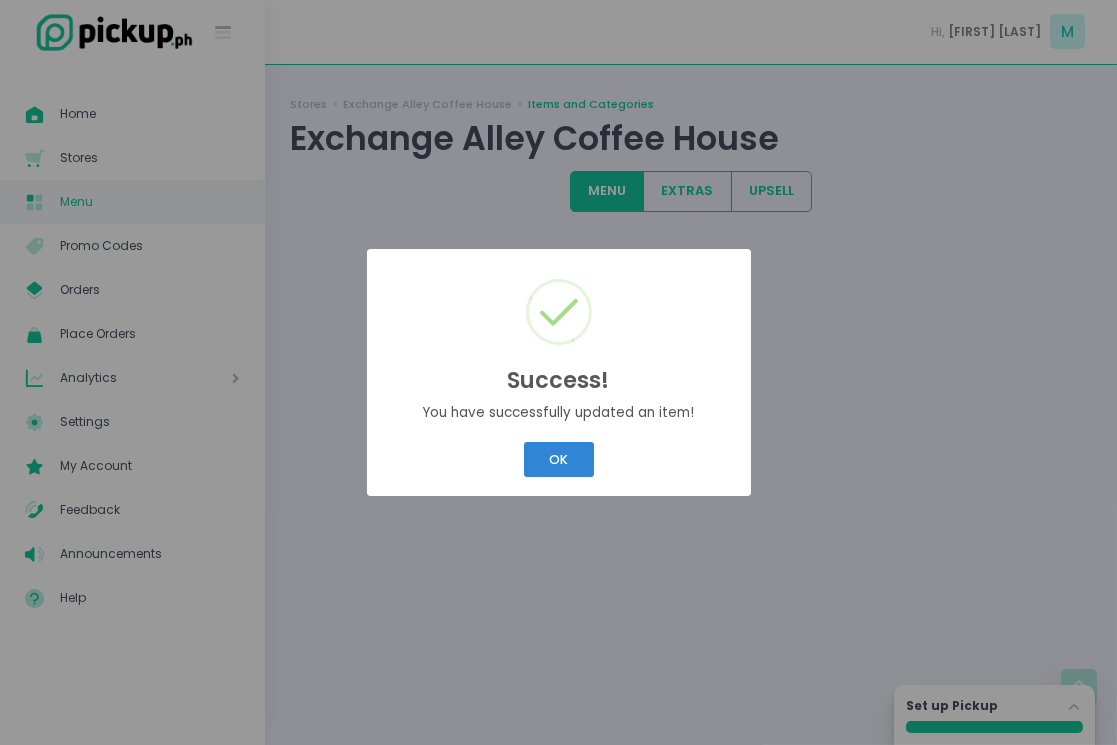scroll, scrollTop: 0, scrollLeft: 0, axis: both 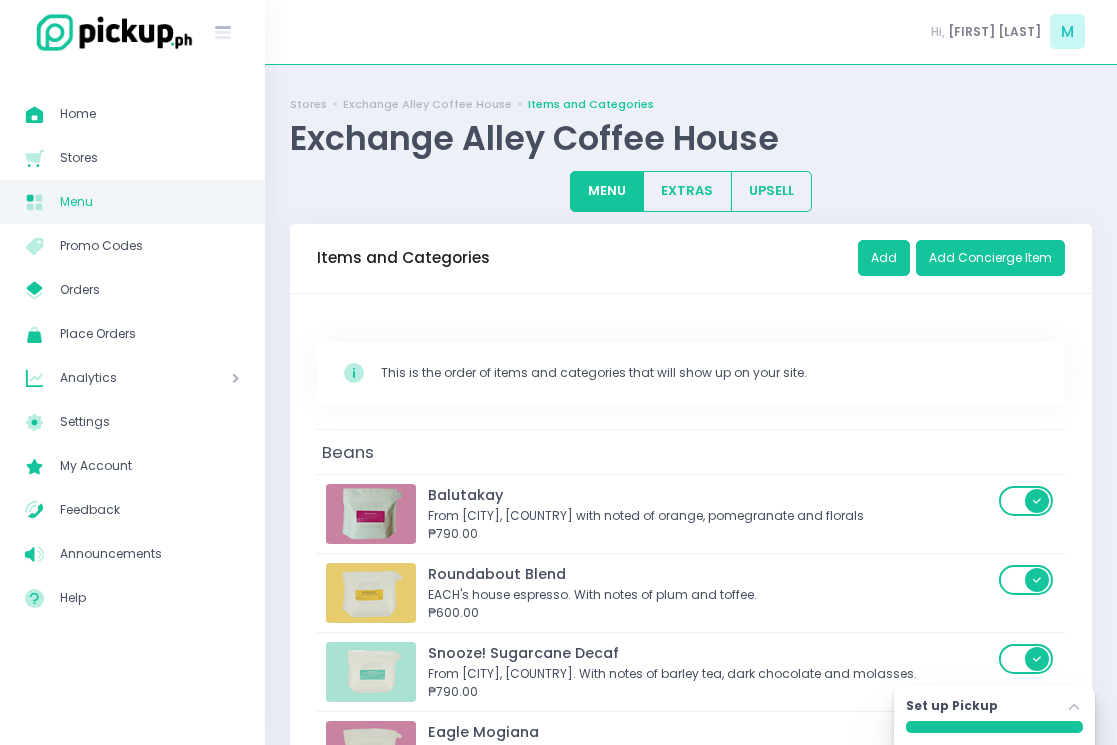 click on "Beans" at bounding box center [691, 451] 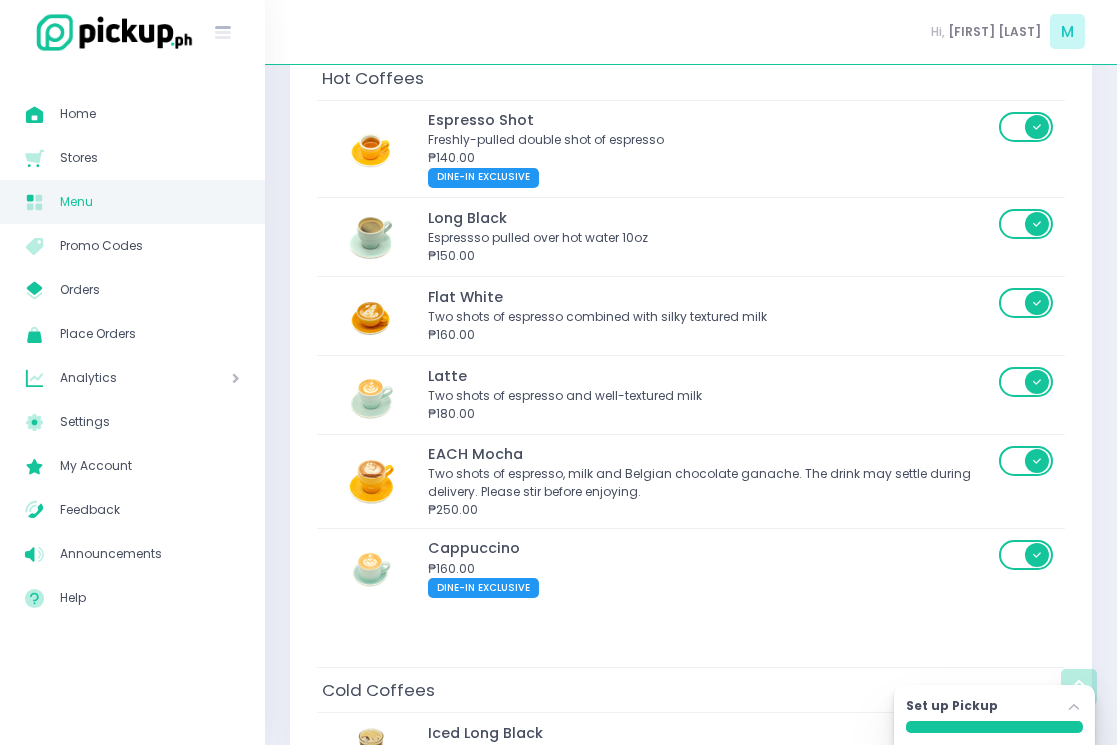 scroll, scrollTop: 796, scrollLeft: 0, axis: vertical 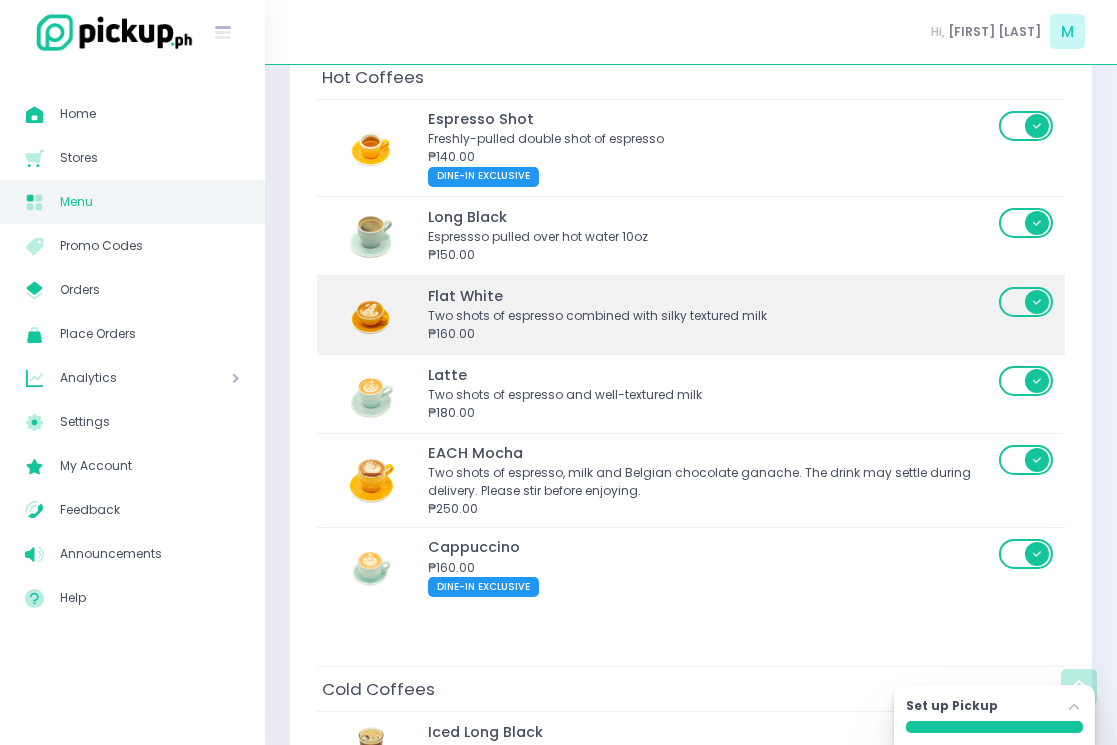 click on "Flat White" at bounding box center [710, 297] 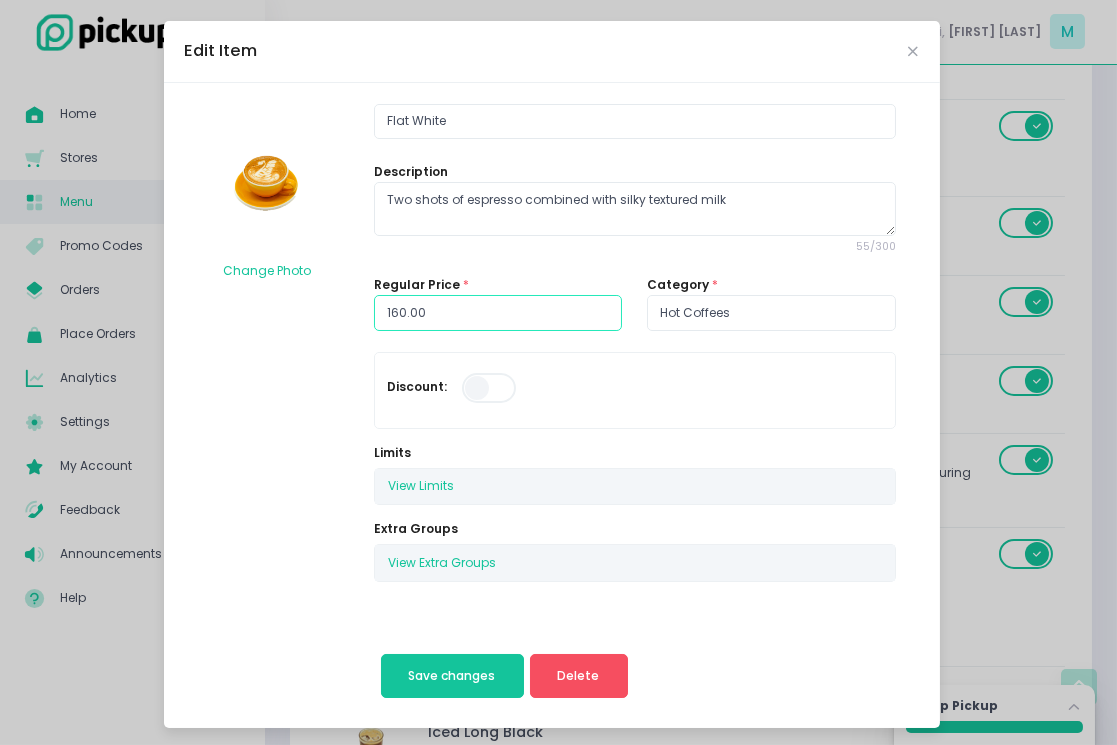 click on "160.00" at bounding box center [498, 313] 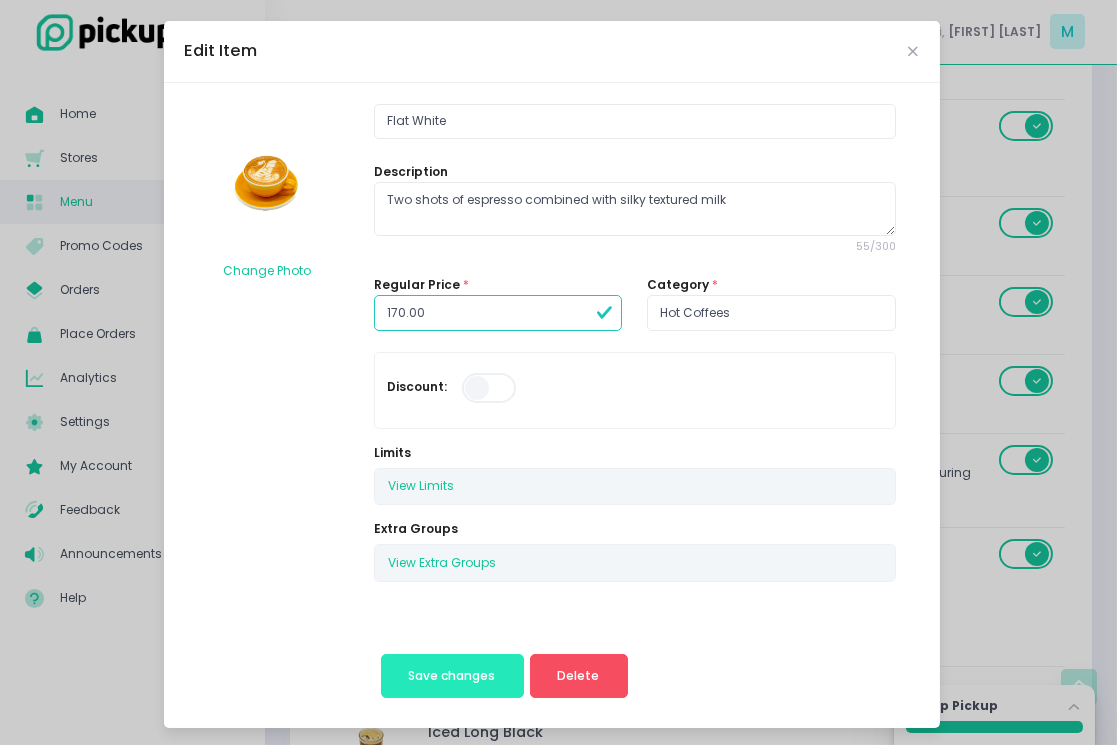 type on "170.00" 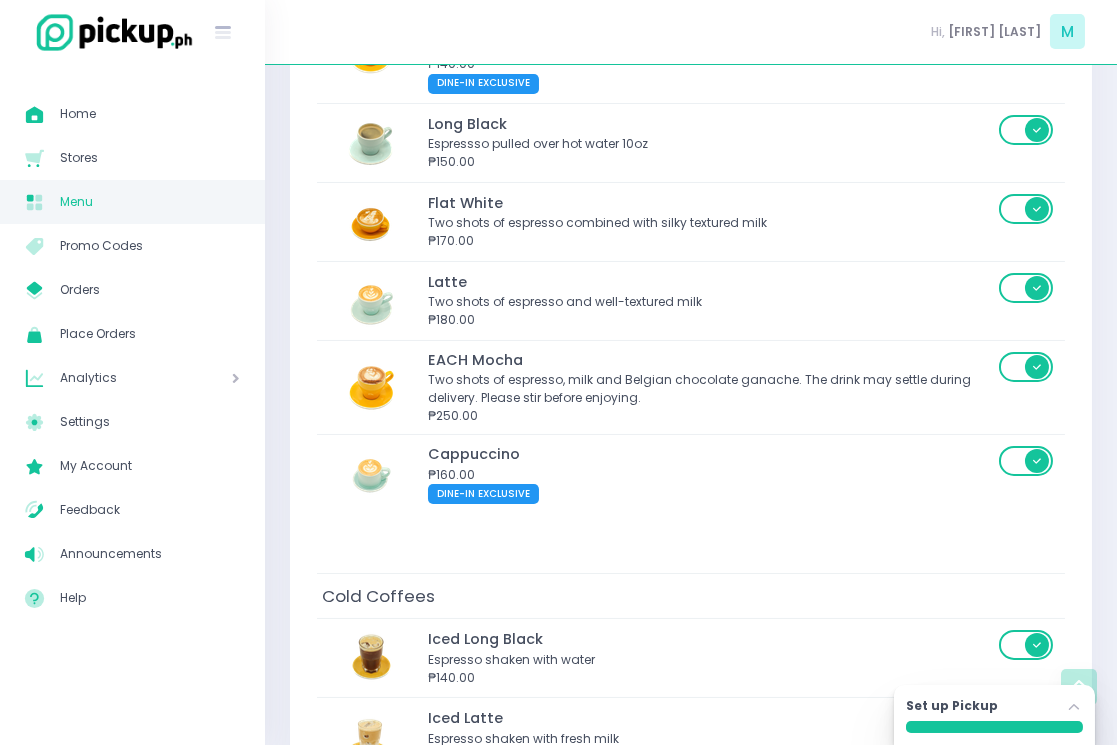 scroll, scrollTop: 877, scrollLeft: 0, axis: vertical 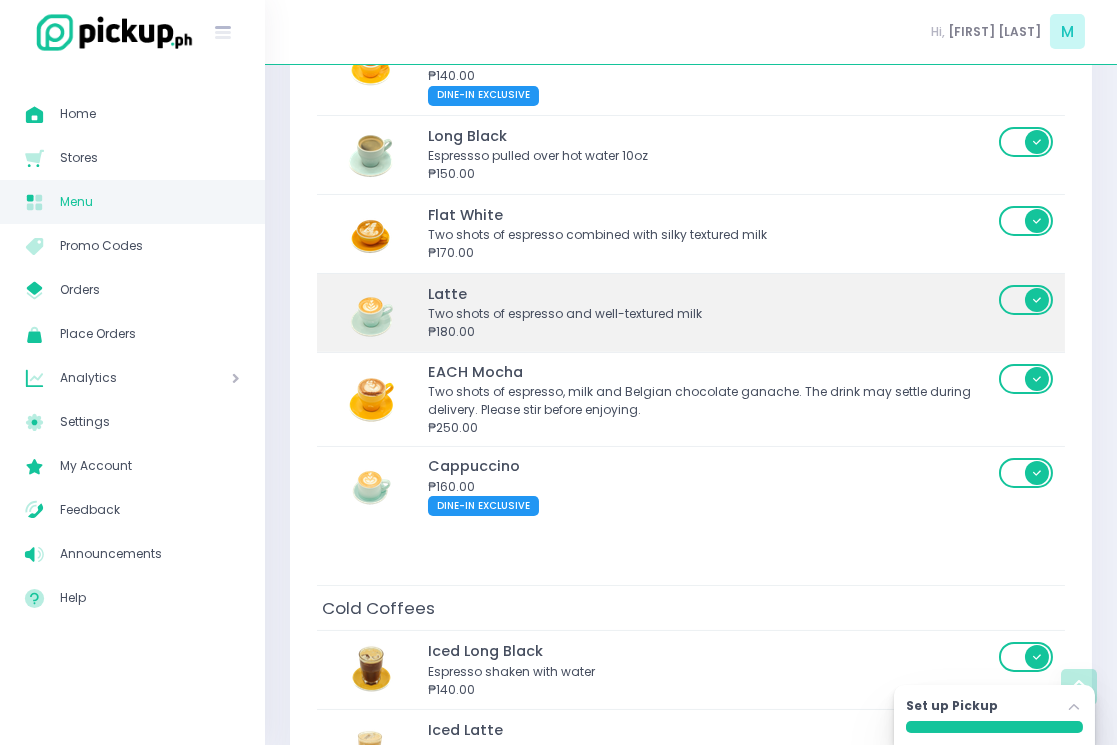 click on "Two shots of espresso and well-textured milk" at bounding box center [710, 314] 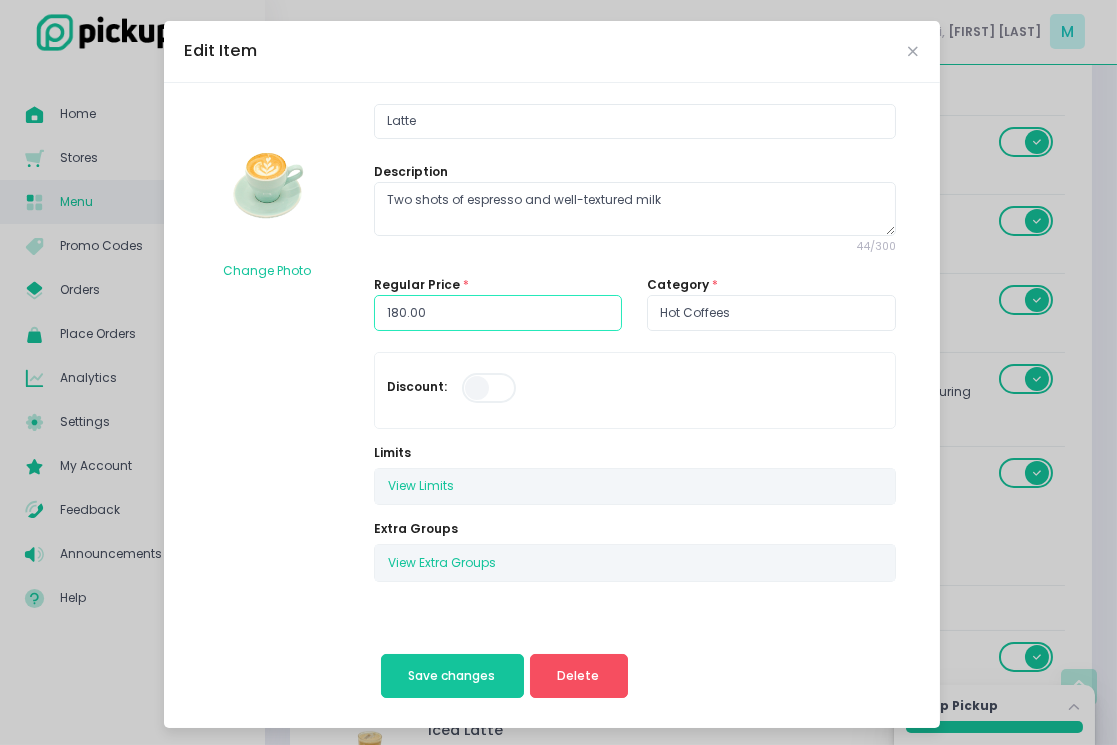 click on "180.00" at bounding box center [498, 313] 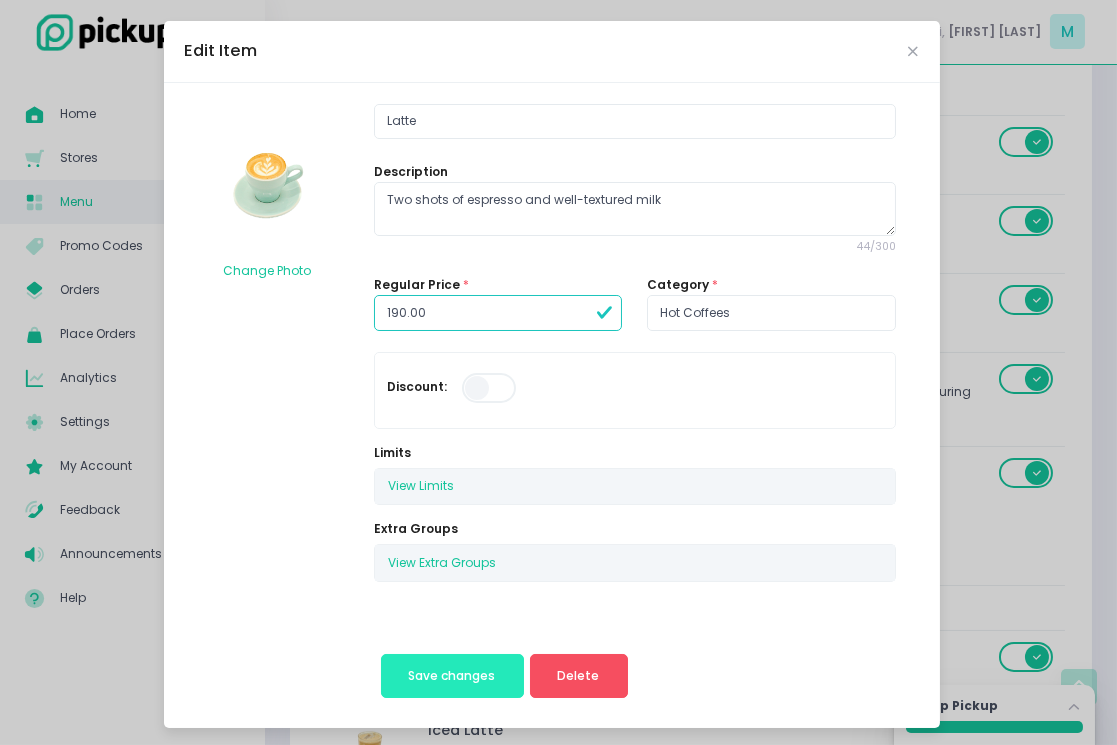 type on "190.00" 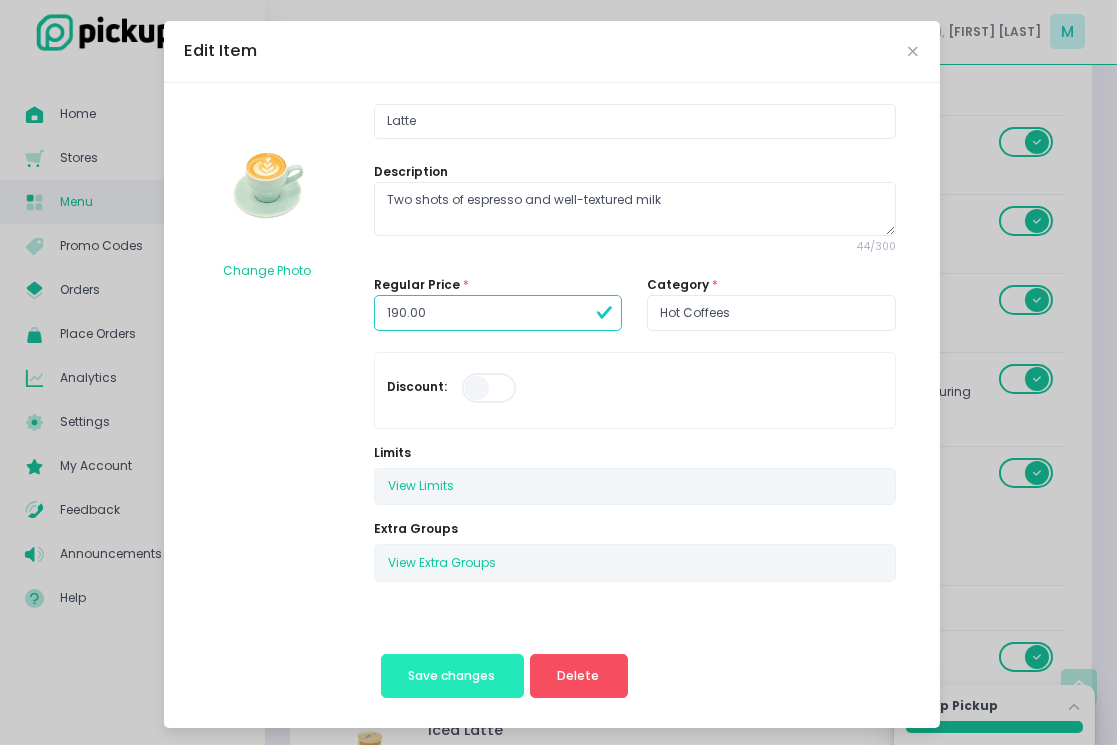 click on "Save changes" at bounding box center (452, 675) 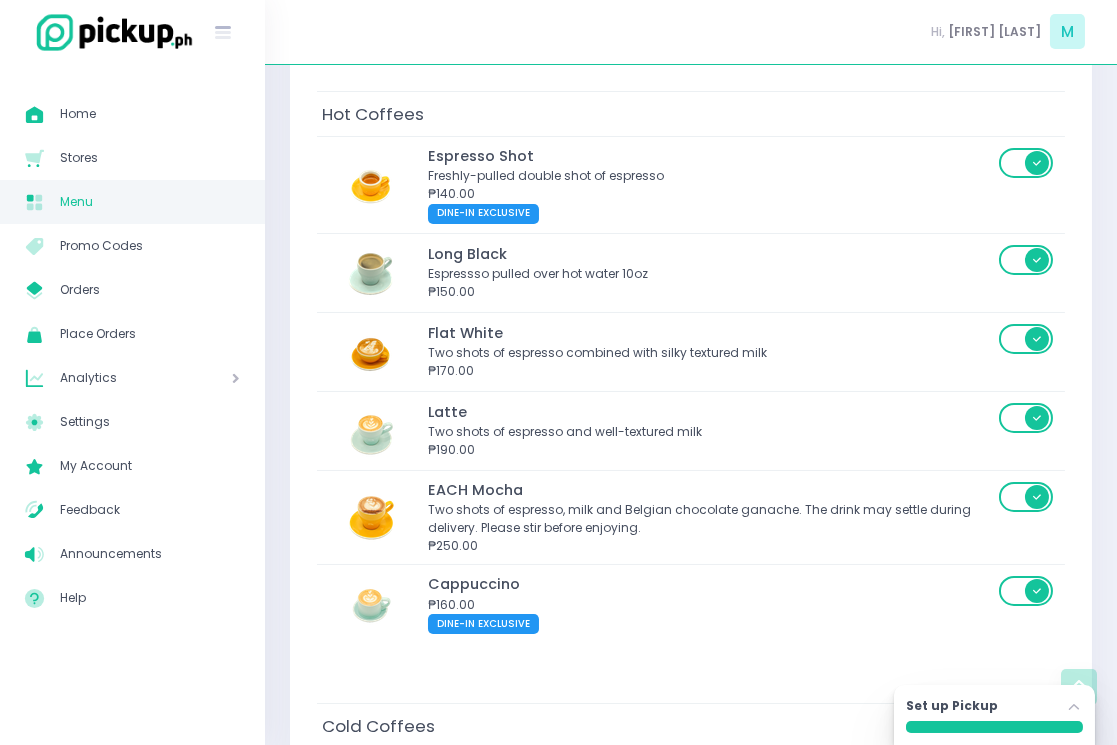 scroll, scrollTop: 761, scrollLeft: 0, axis: vertical 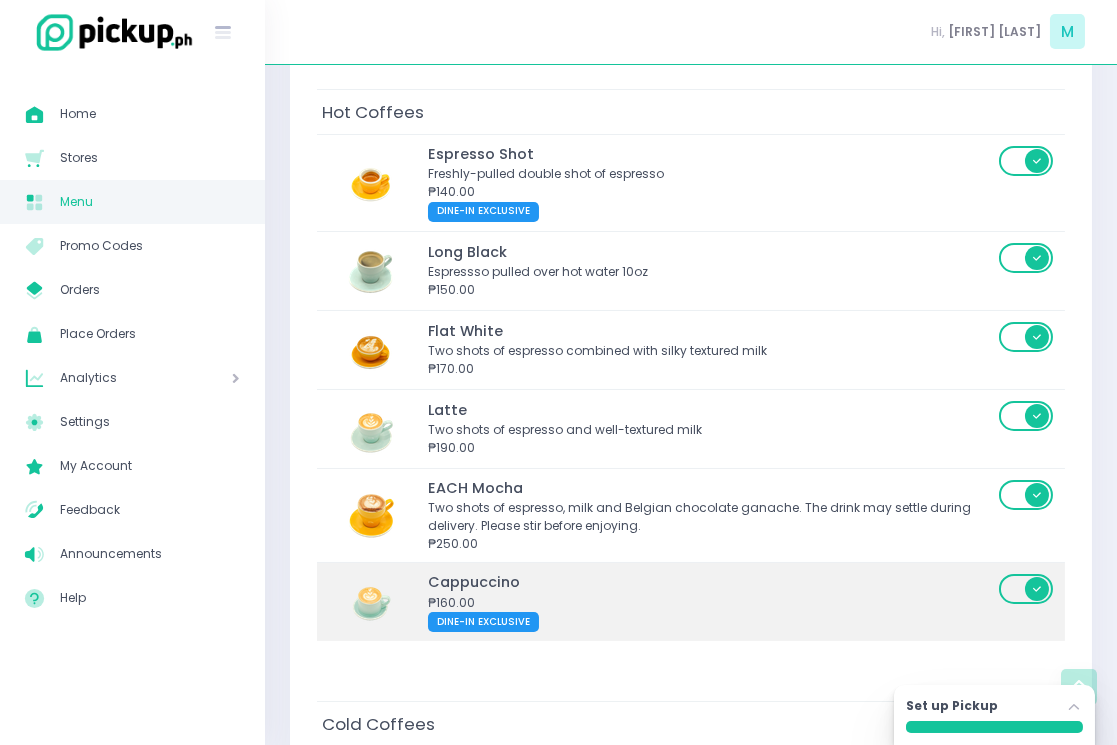 click on "₱160.00" at bounding box center (710, 603) 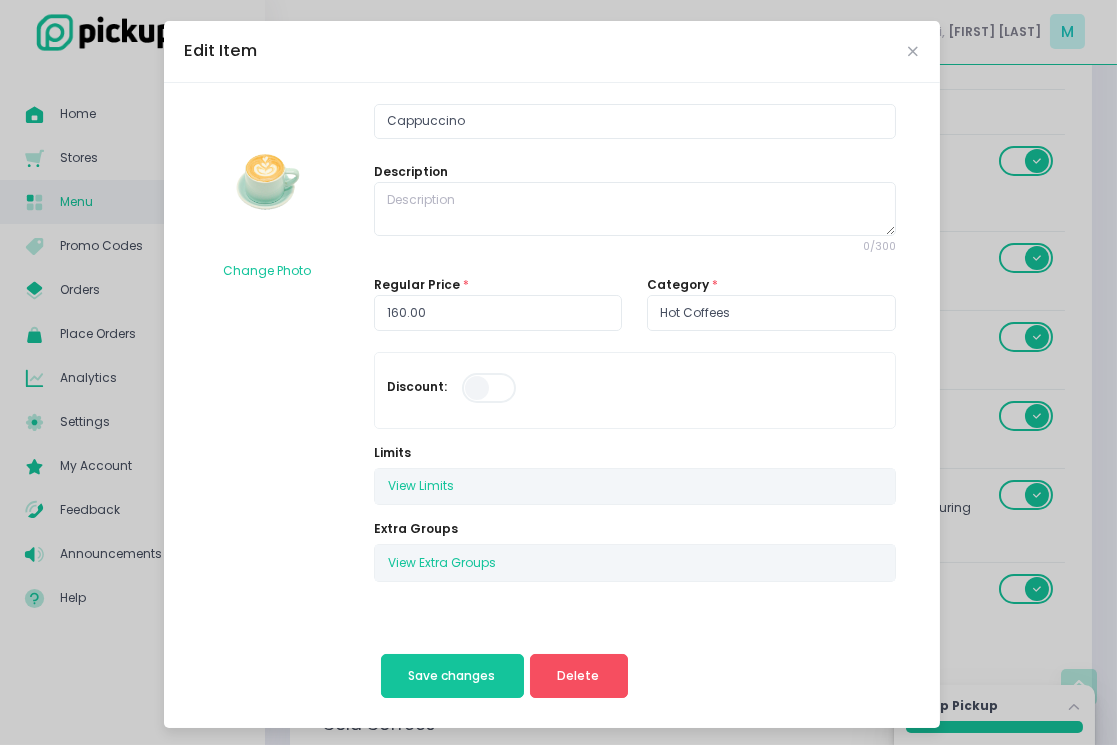 click on "Edit  Item" at bounding box center [552, 52] 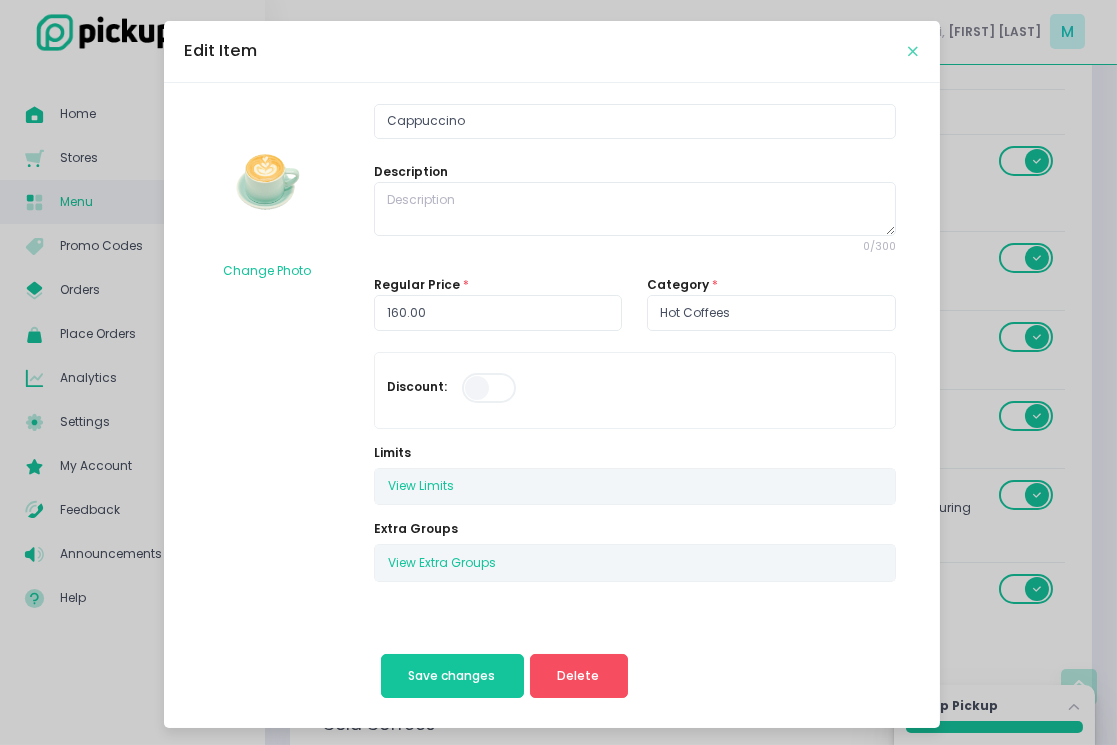 click at bounding box center [914, 51] 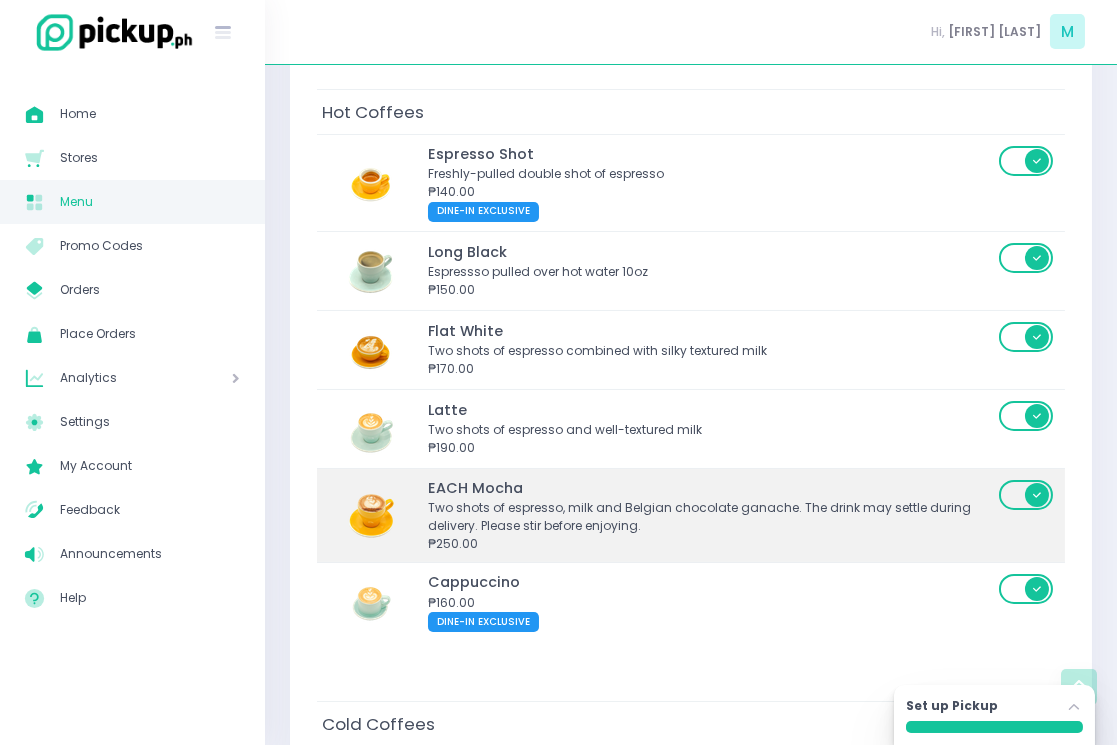 click on "Two shots of espresso, milk and Belgian chocolate ganache. The drink may settle during delivery. Please stir before enjoying." at bounding box center [710, 517] 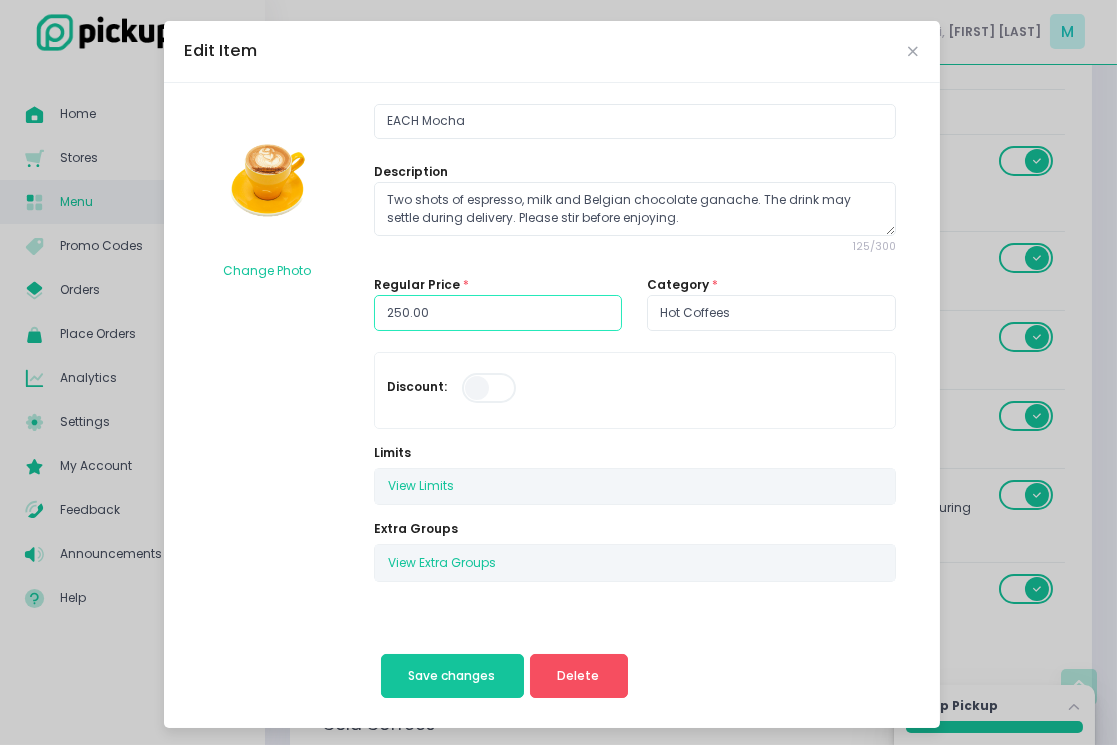 click on "250.00" at bounding box center (498, 313) 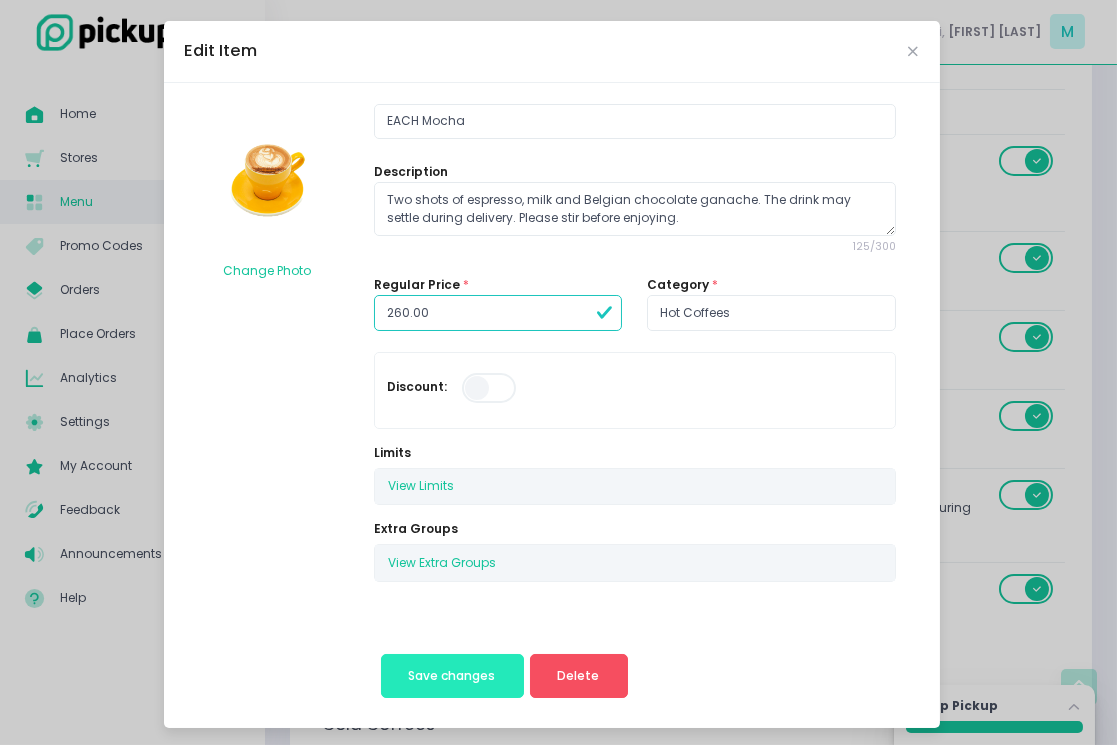 type on "260.00" 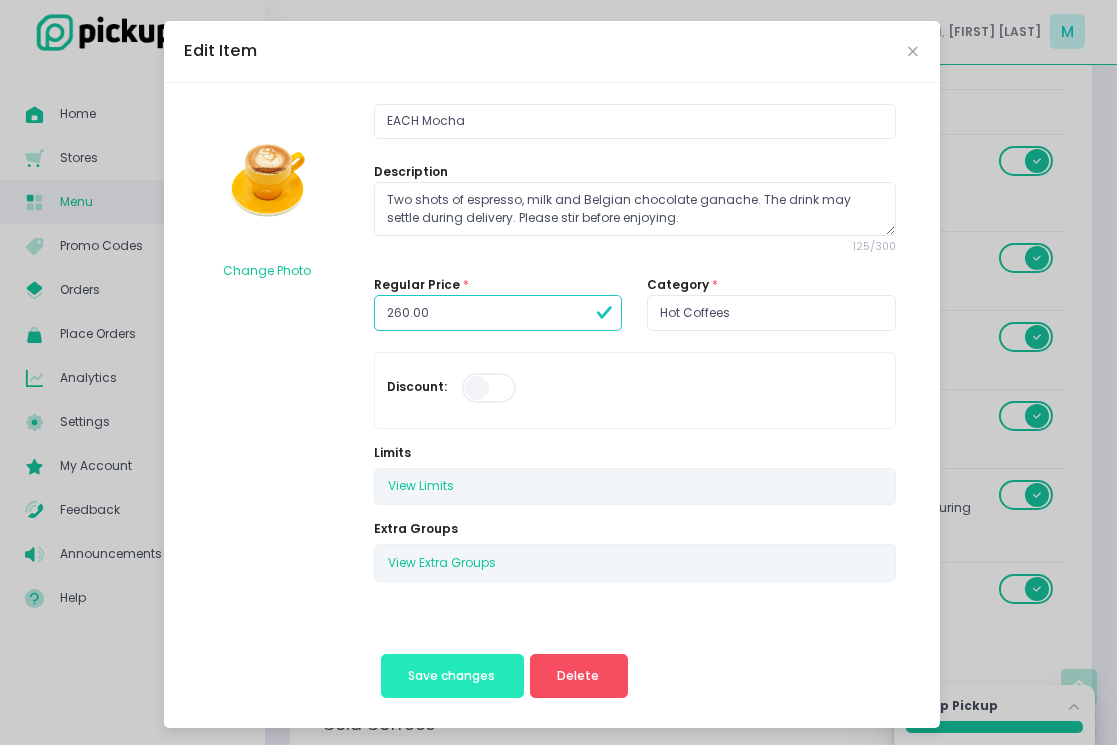 click on "Save changes" at bounding box center [452, 675] 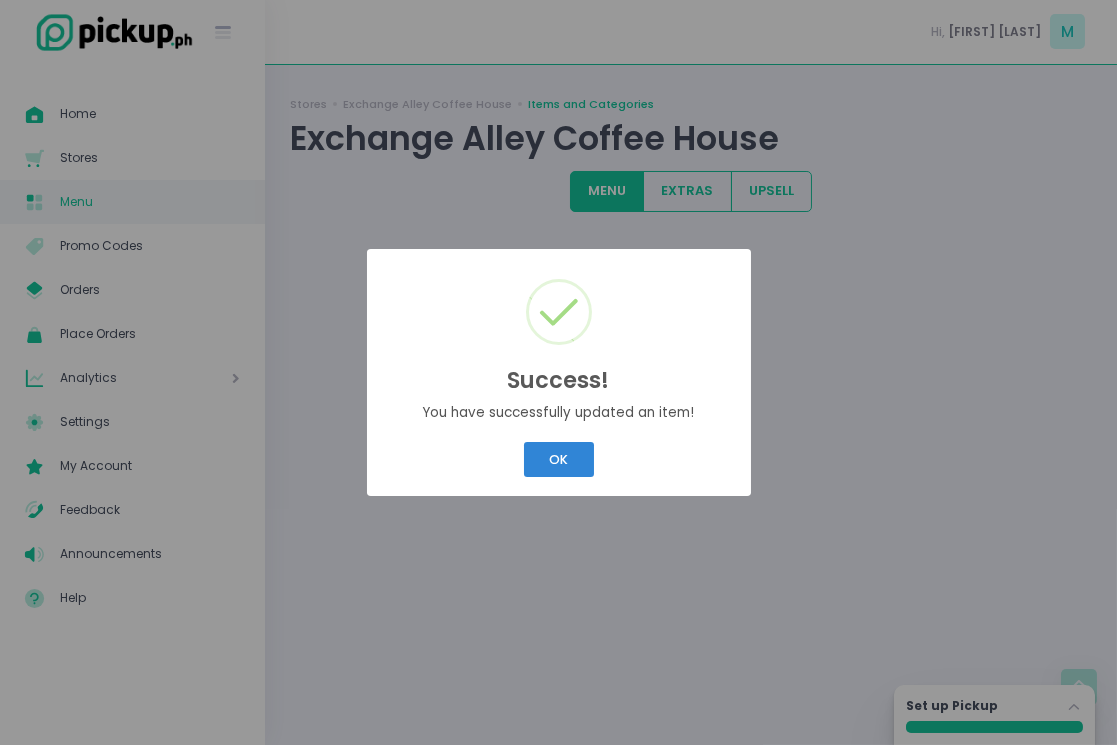 scroll, scrollTop: 0, scrollLeft: 0, axis: both 